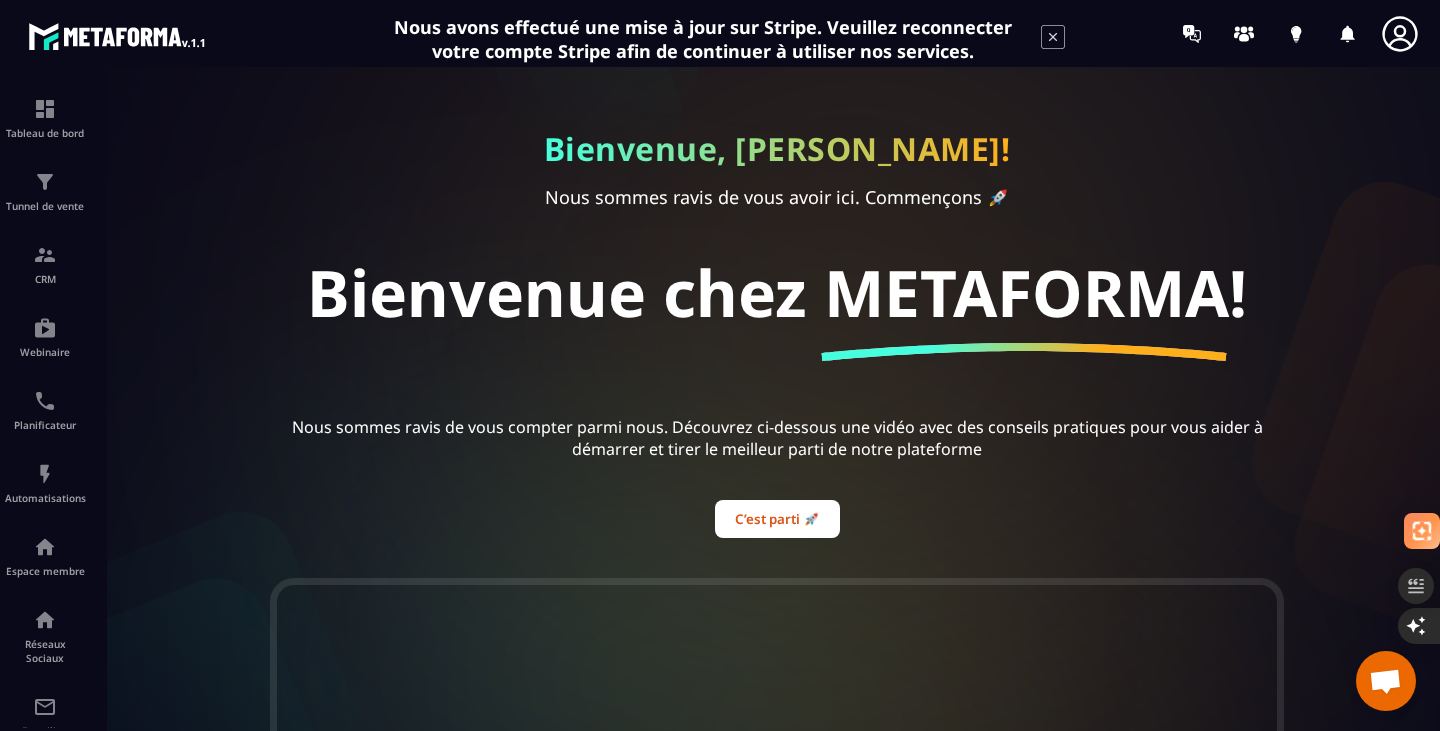 scroll, scrollTop: 0, scrollLeft: 0, axis: both 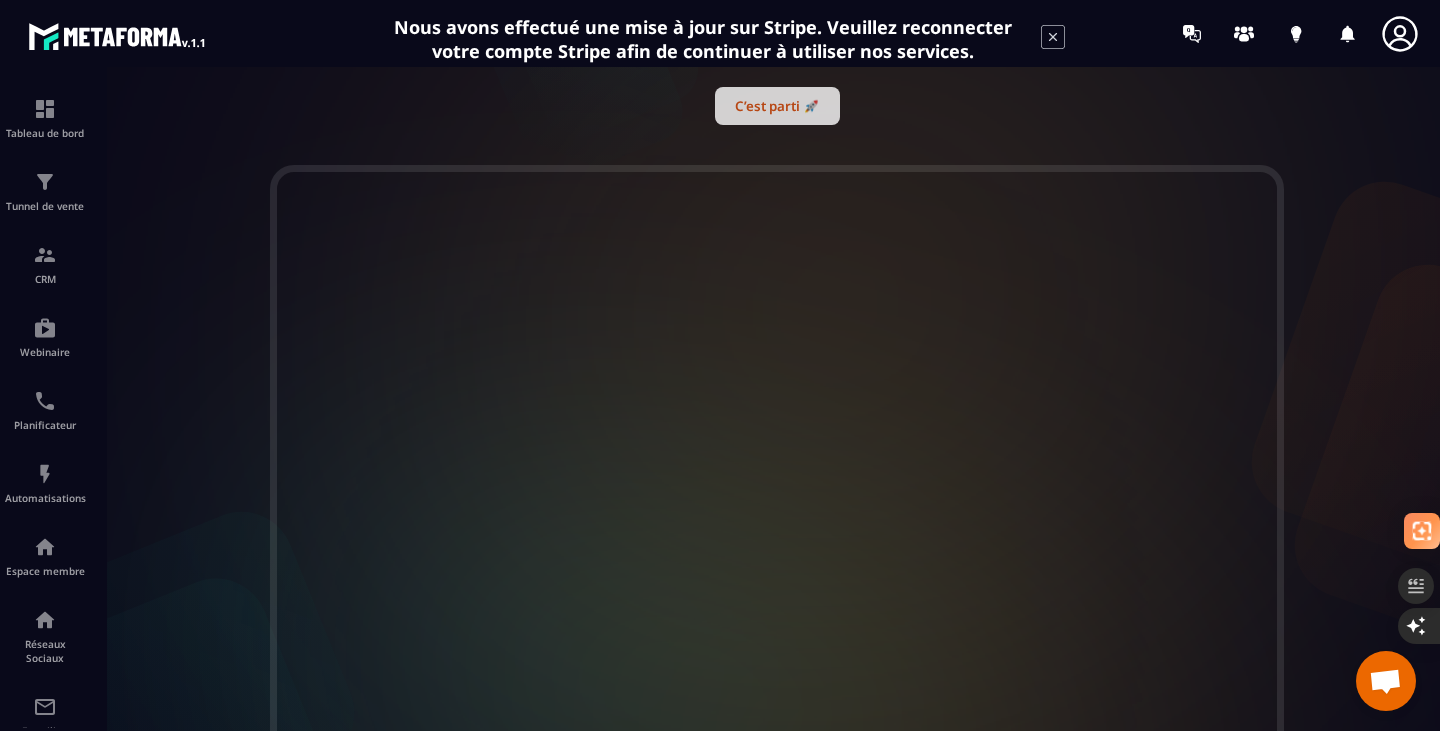 click on "C’est parti 🚀" at bounding box center (777, 106) 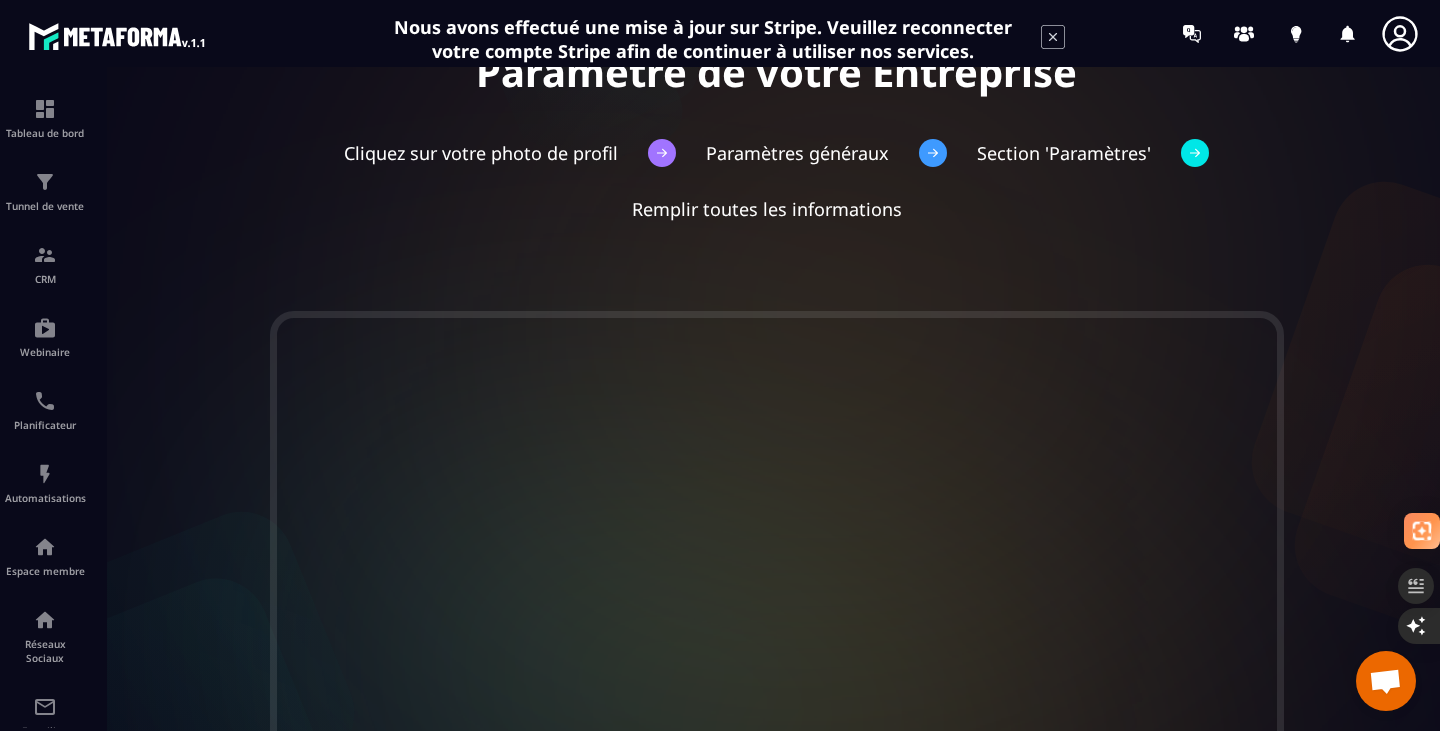 scroll, scrollTop: 0, scrollLeft: 0, axis: both 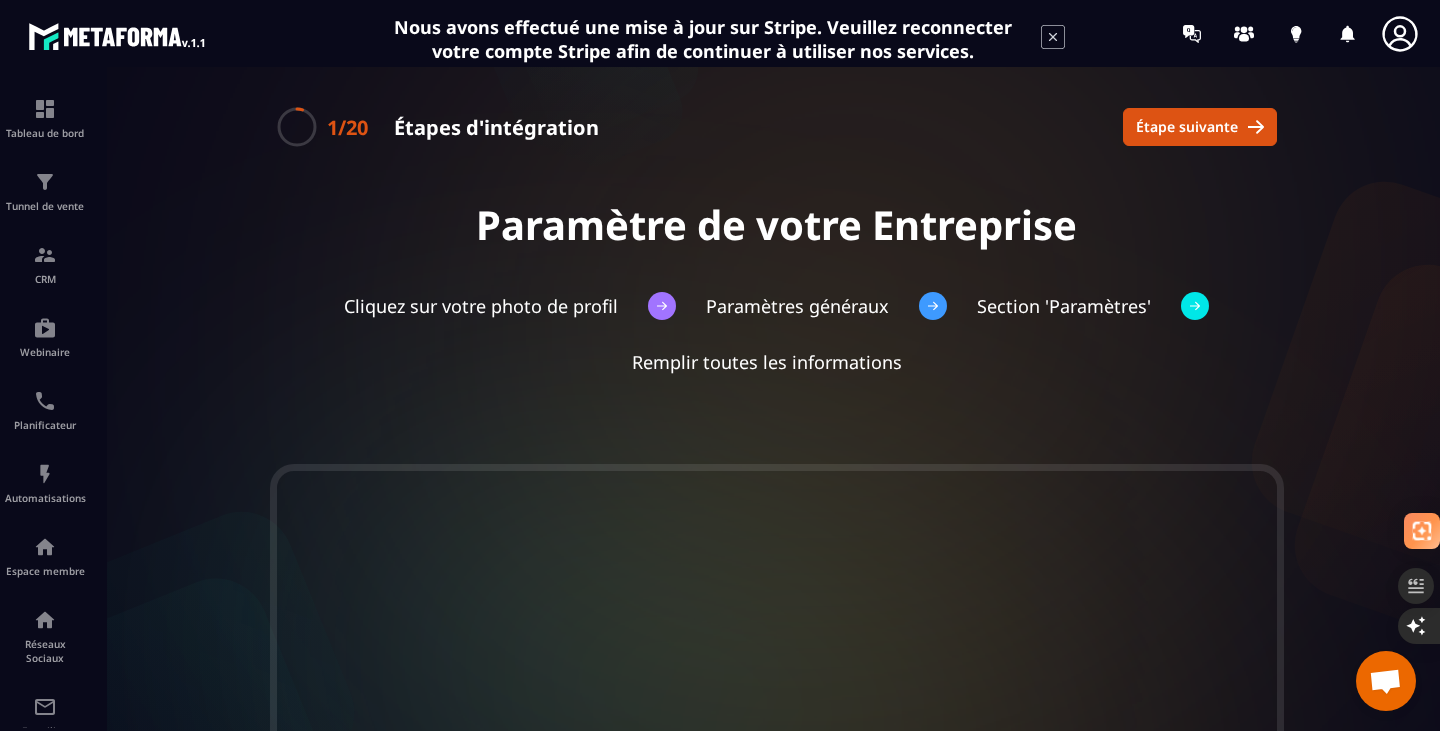 click at bounding box center [118, 36] 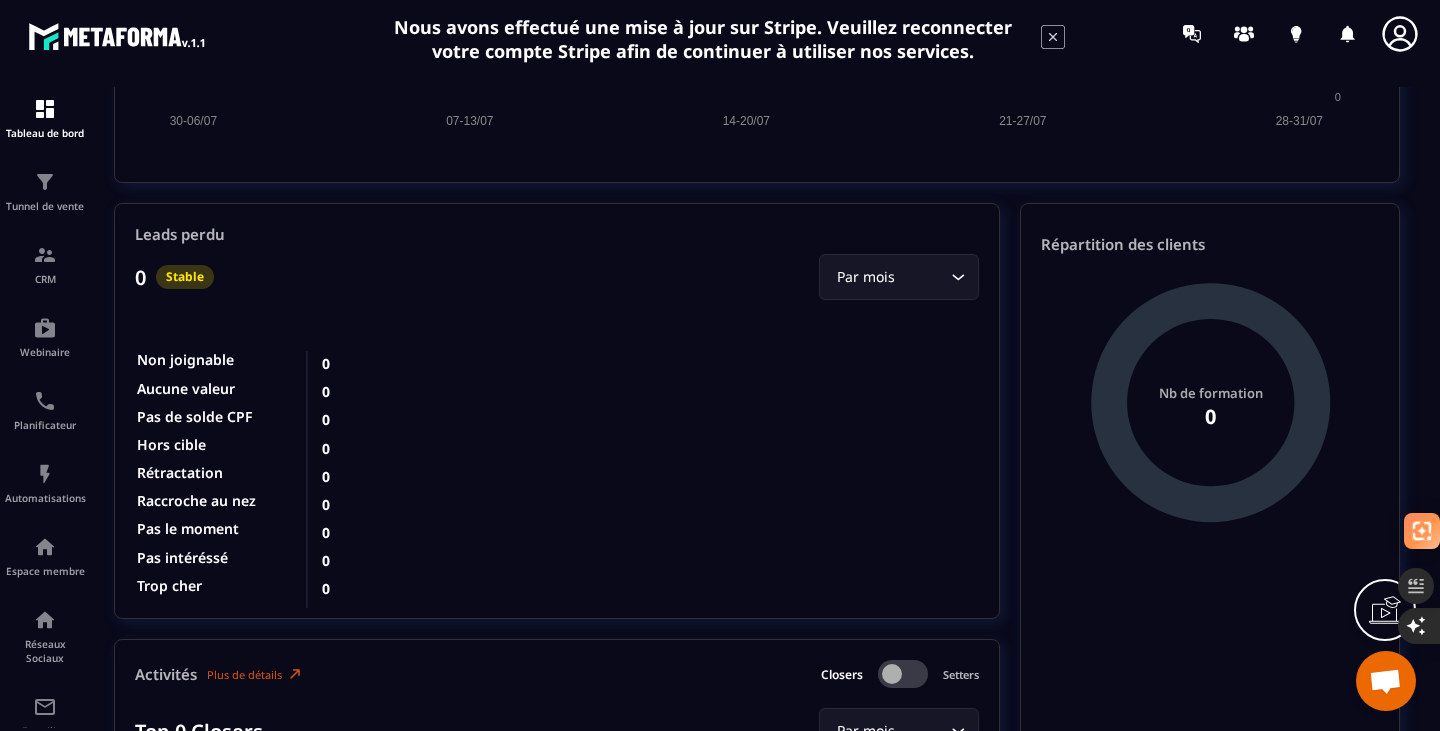 scroll, scrollTop: 1953, scrollLeft: 0, axis: vertical 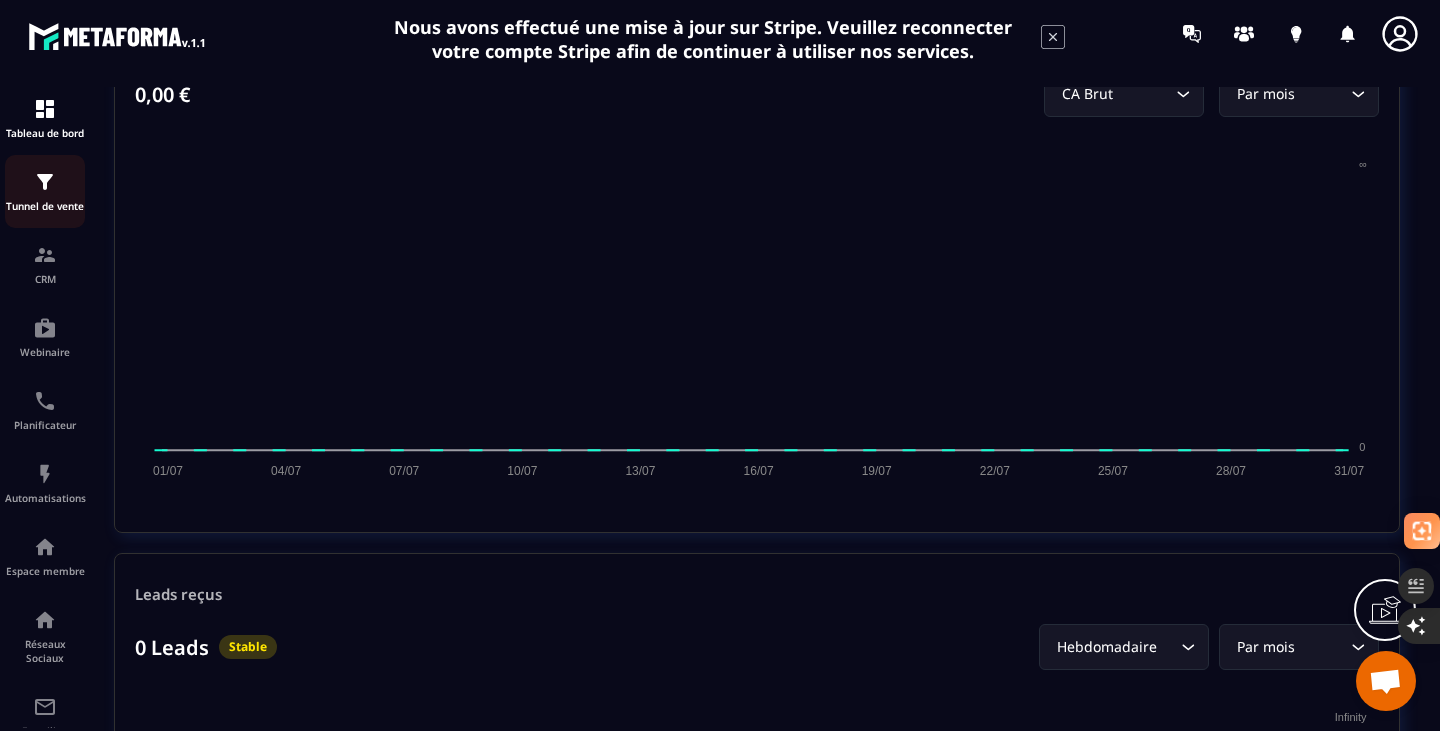 click at bounding box center [45, 182] 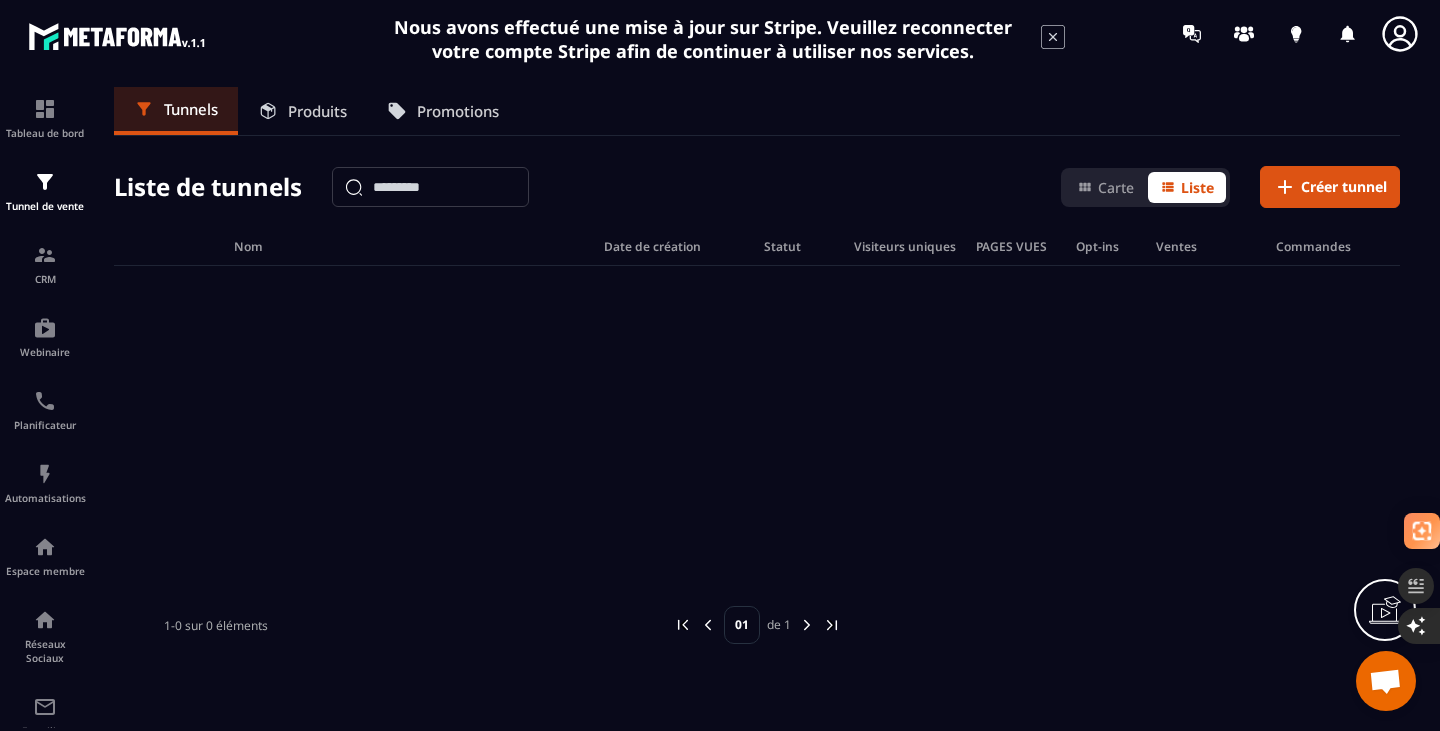 scroll, scrollTop: 66, scrollLeft: 0, axis: vertical 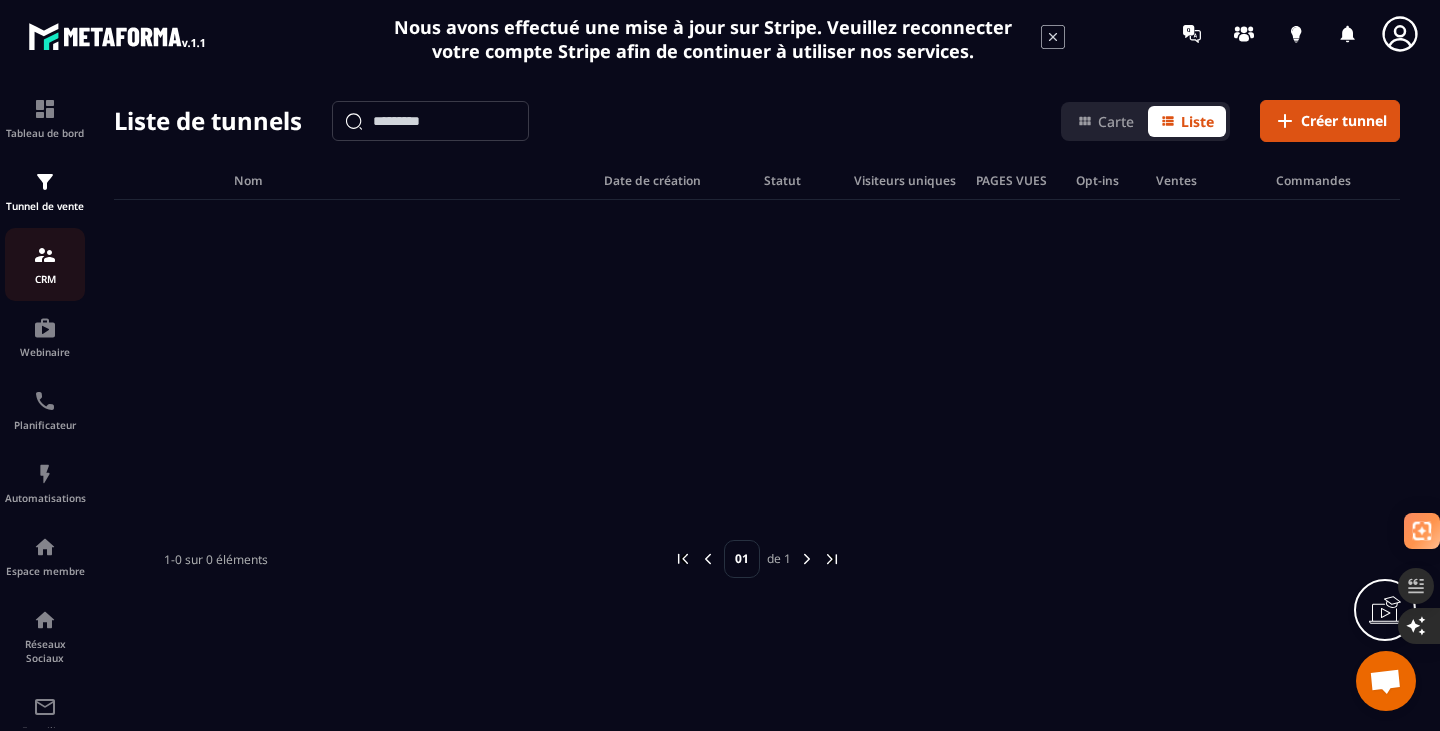 click on "CRM" at bounding box center [45, 264] 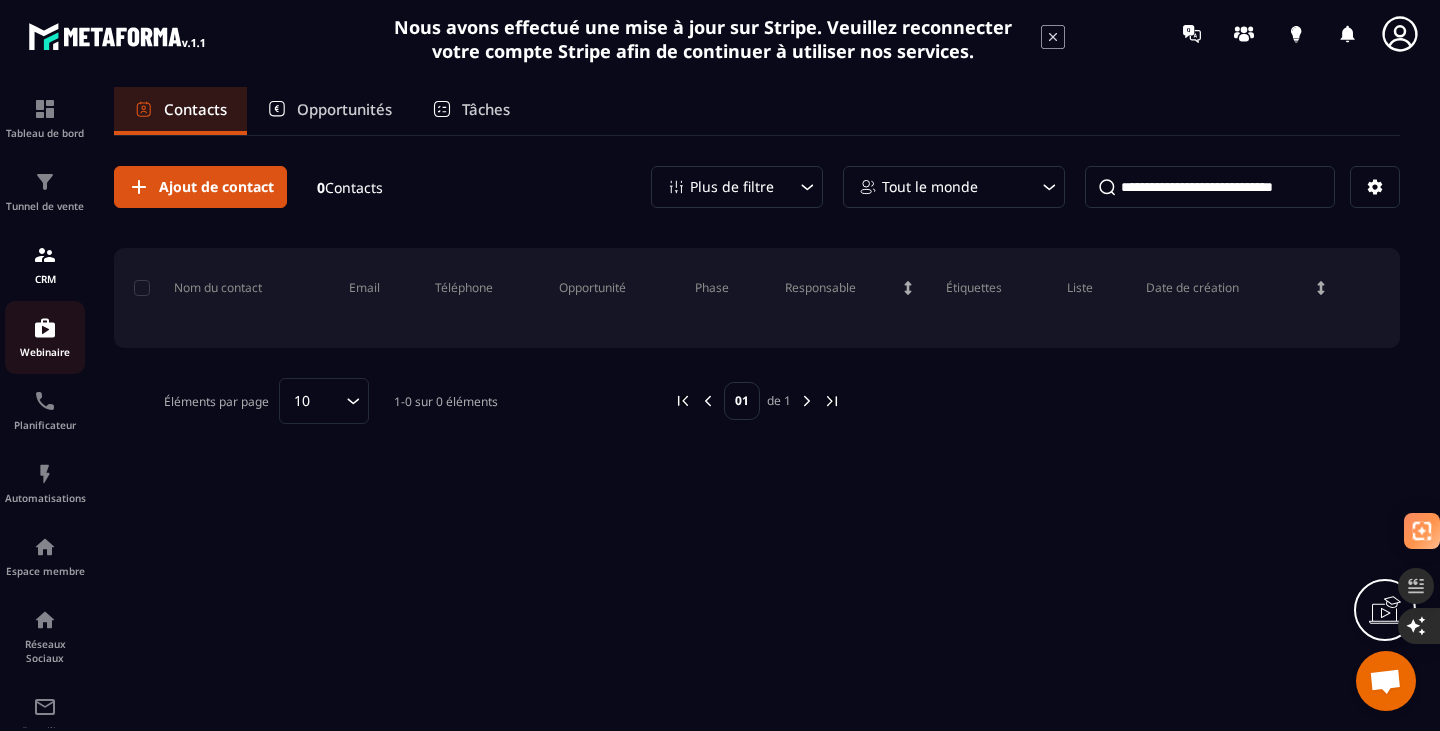 click on "Webinaire" at bounding box center [45, 337] 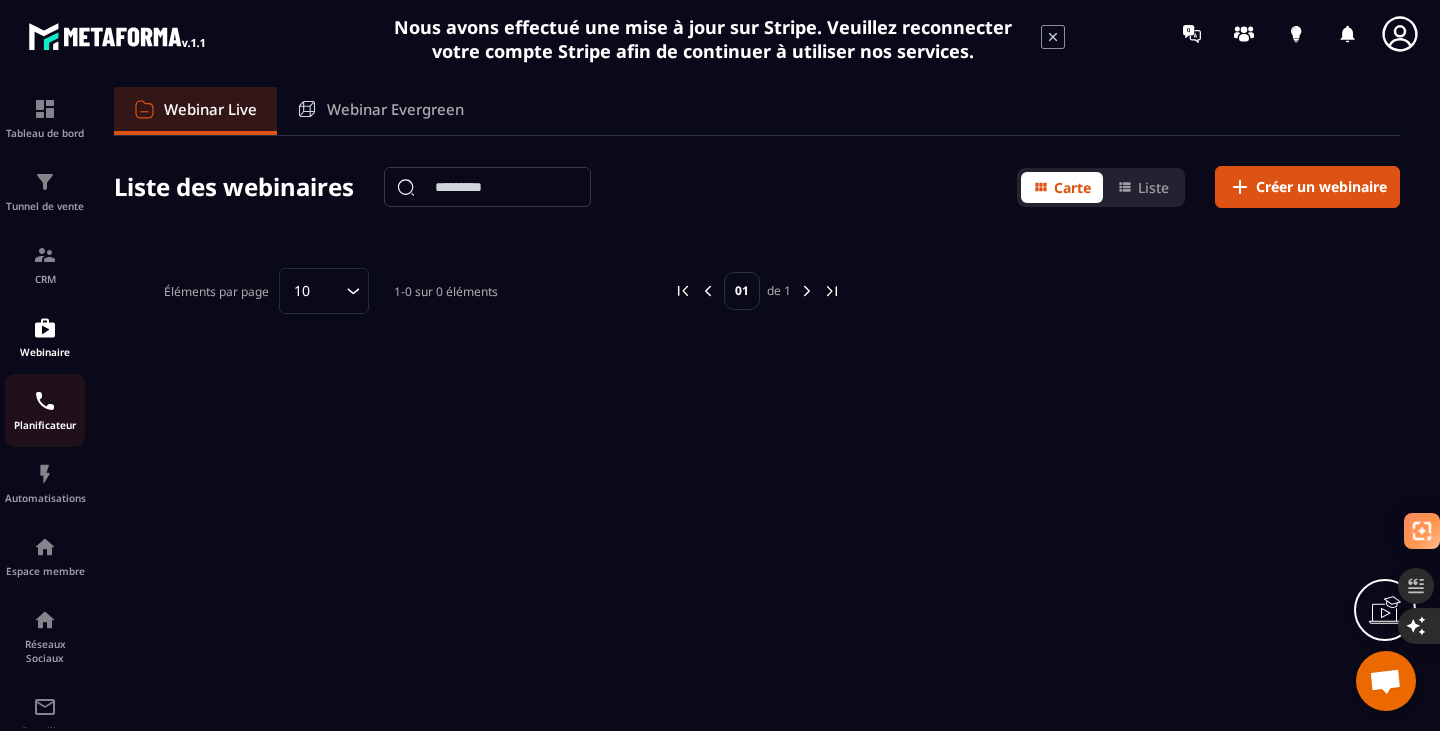 click at bounding box center [45, 401] 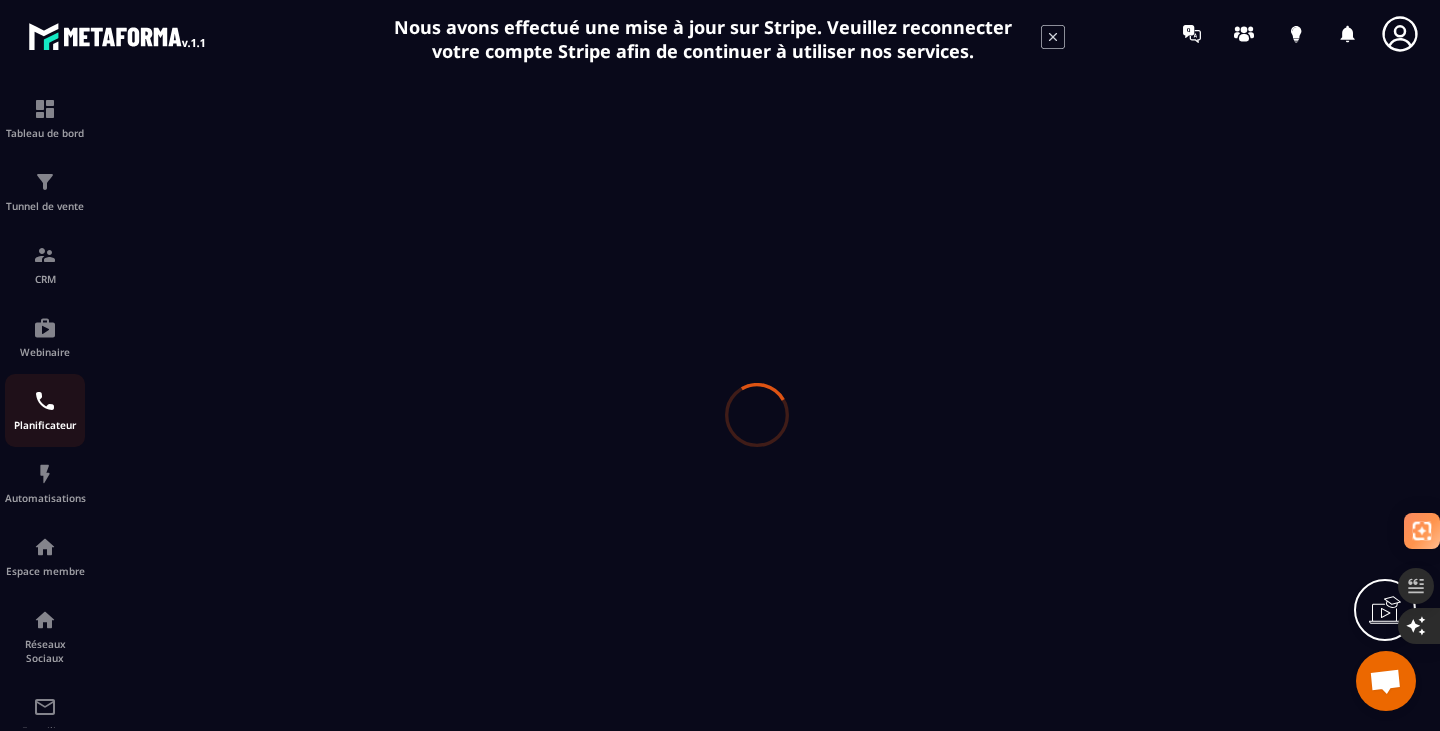 scroll, scrollTop: 0, scrollLeft: 0, axis: both 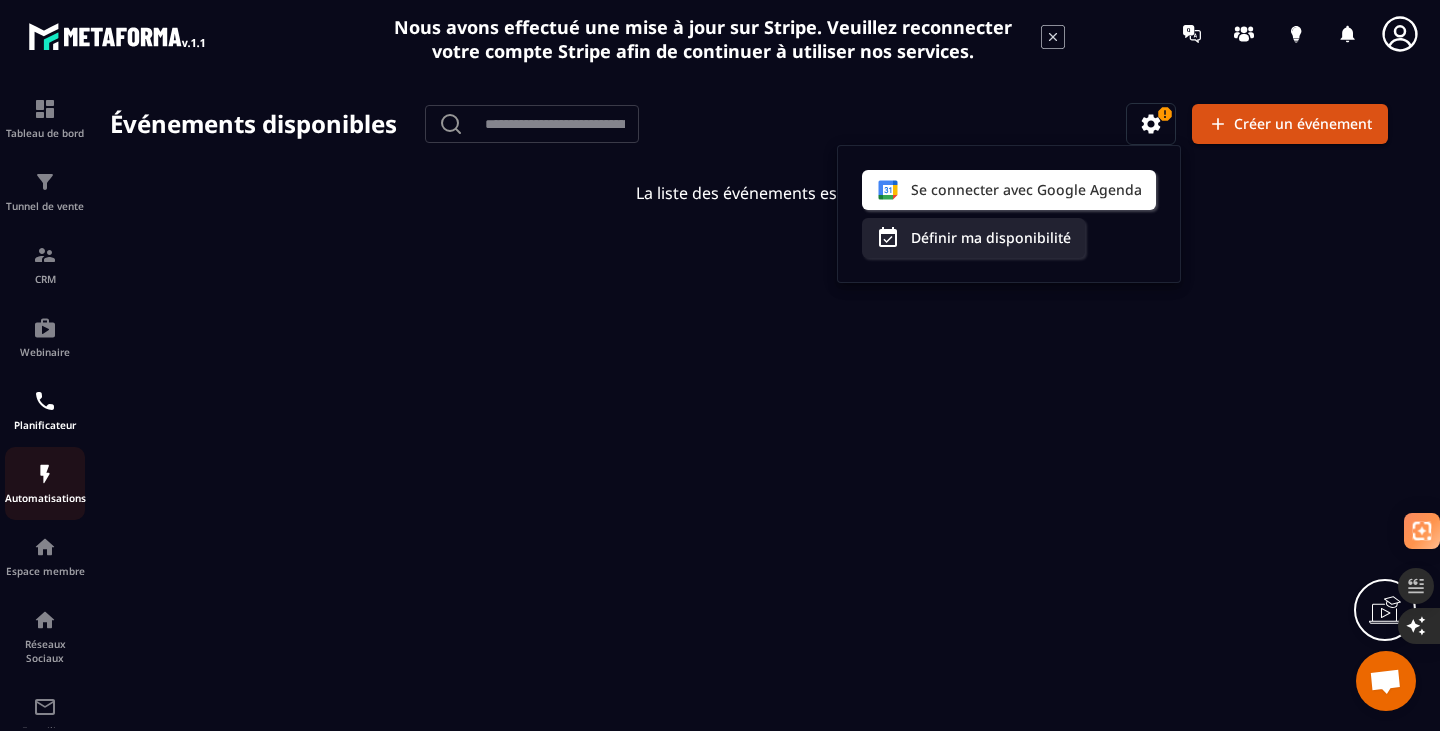 click at bounding box center [45, 474] 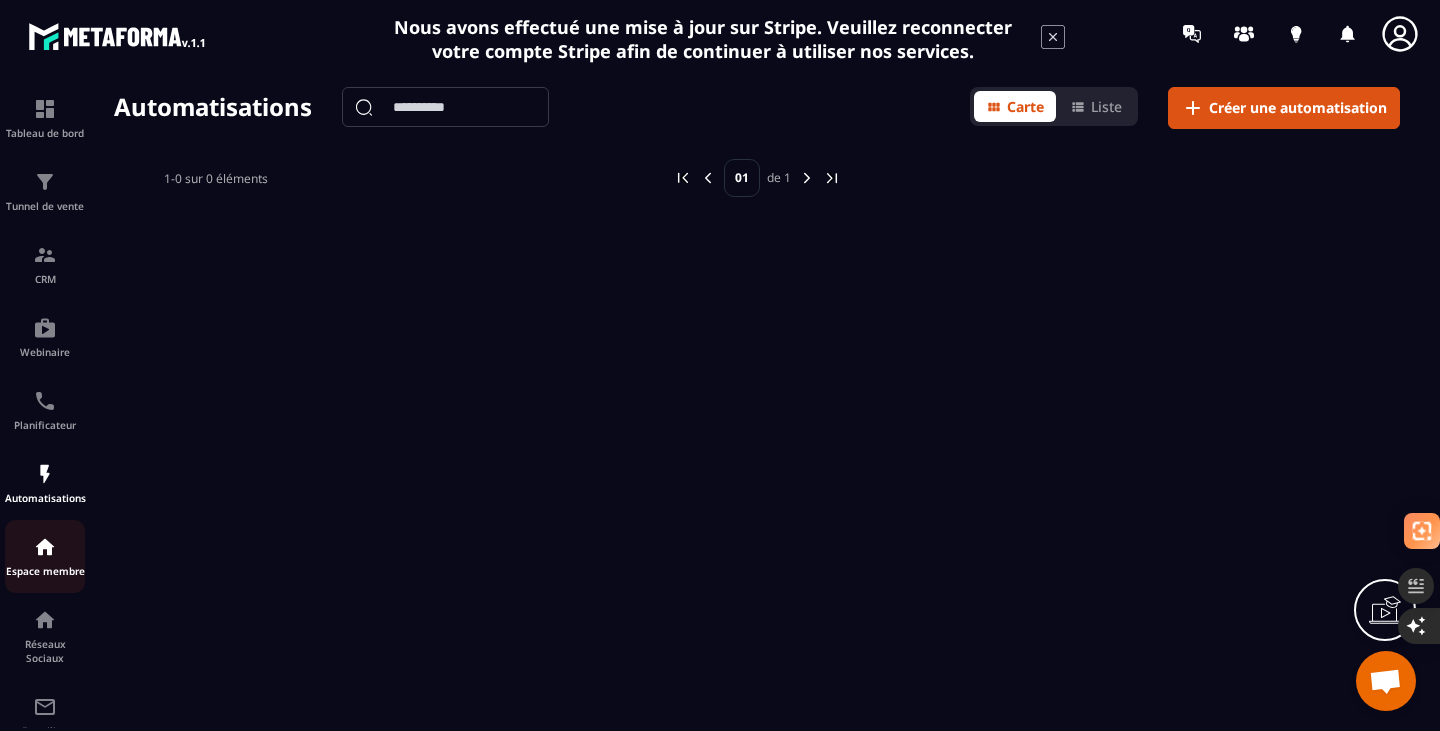 click on "Espace membre" at bounding box center (45, 556) 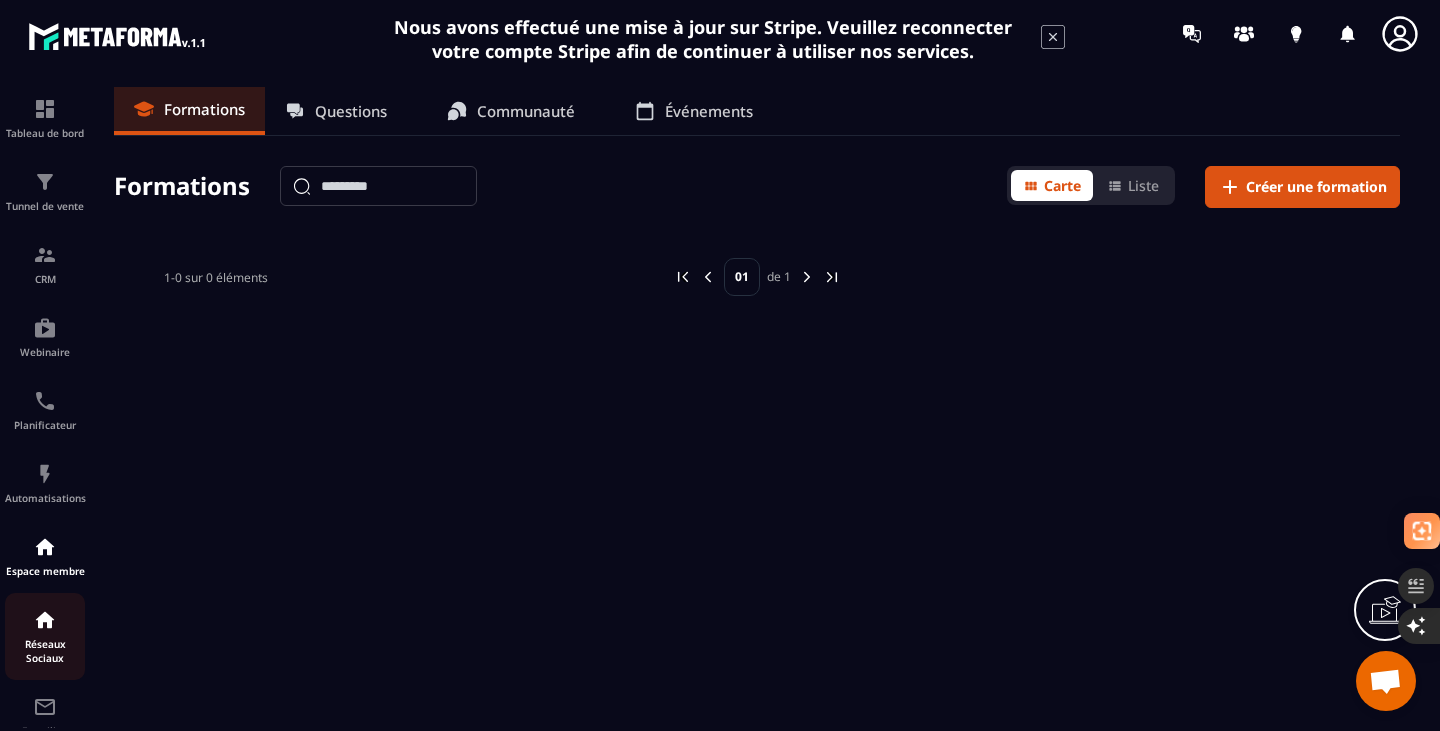 click at bounding box center [45, 620] 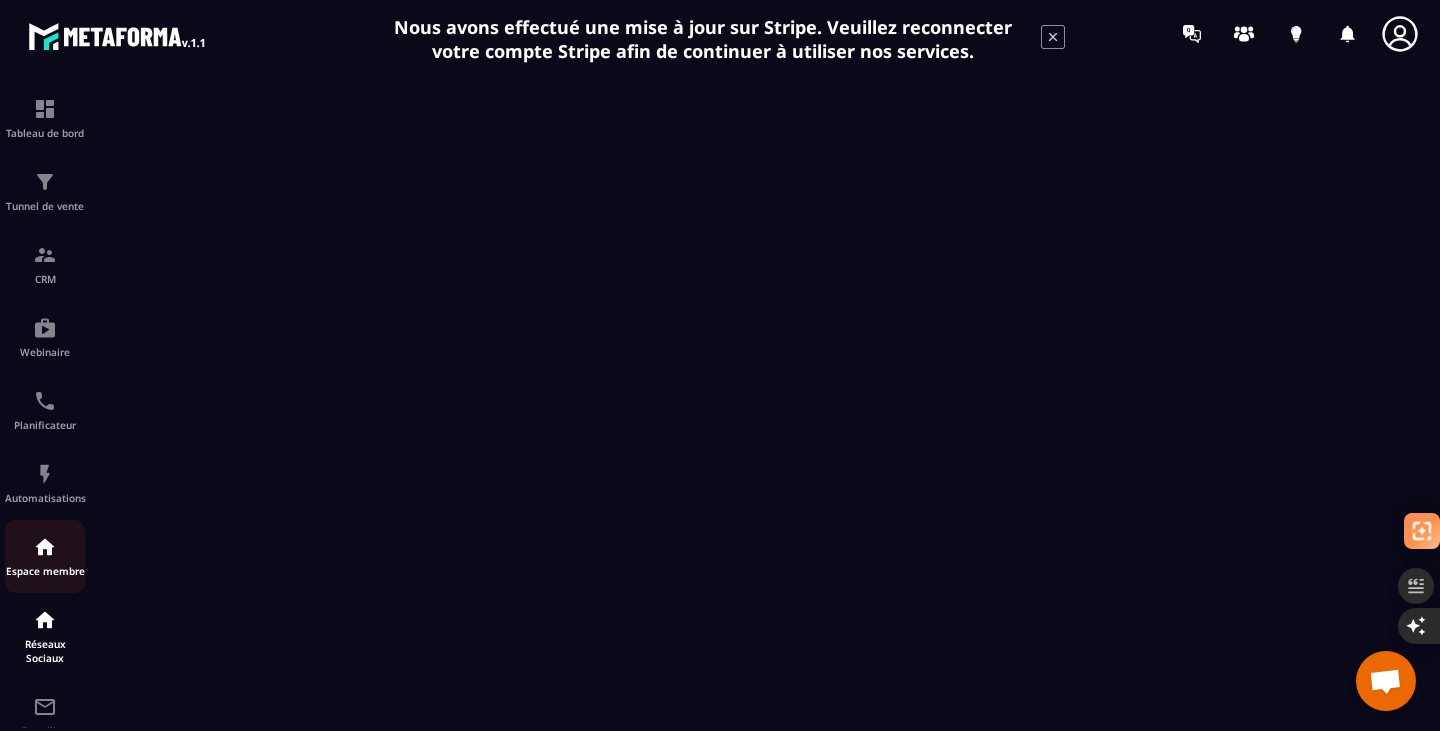 scroll, scrollTop: 195, scrollLeft: 0, axis: vertical 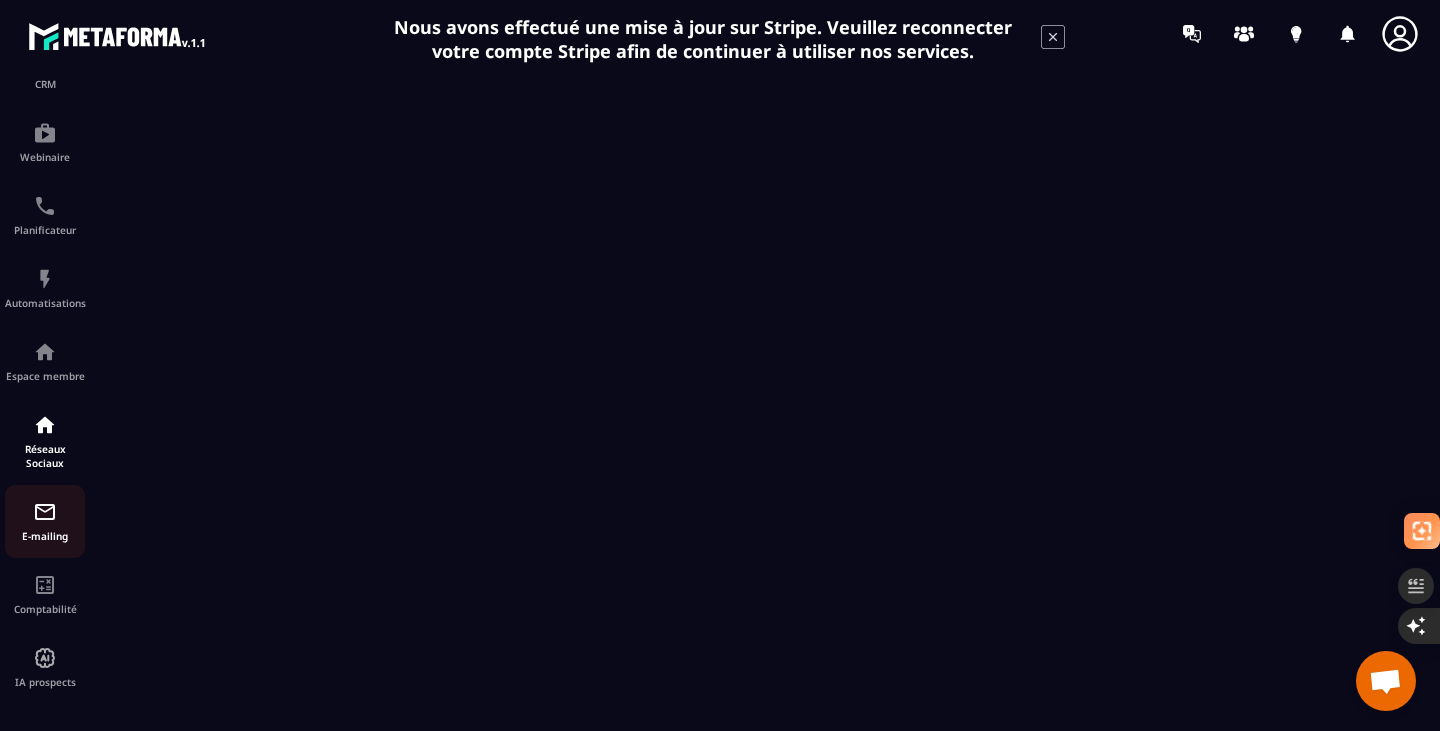 click on "E-mailing" at bounding box center (45, 536) 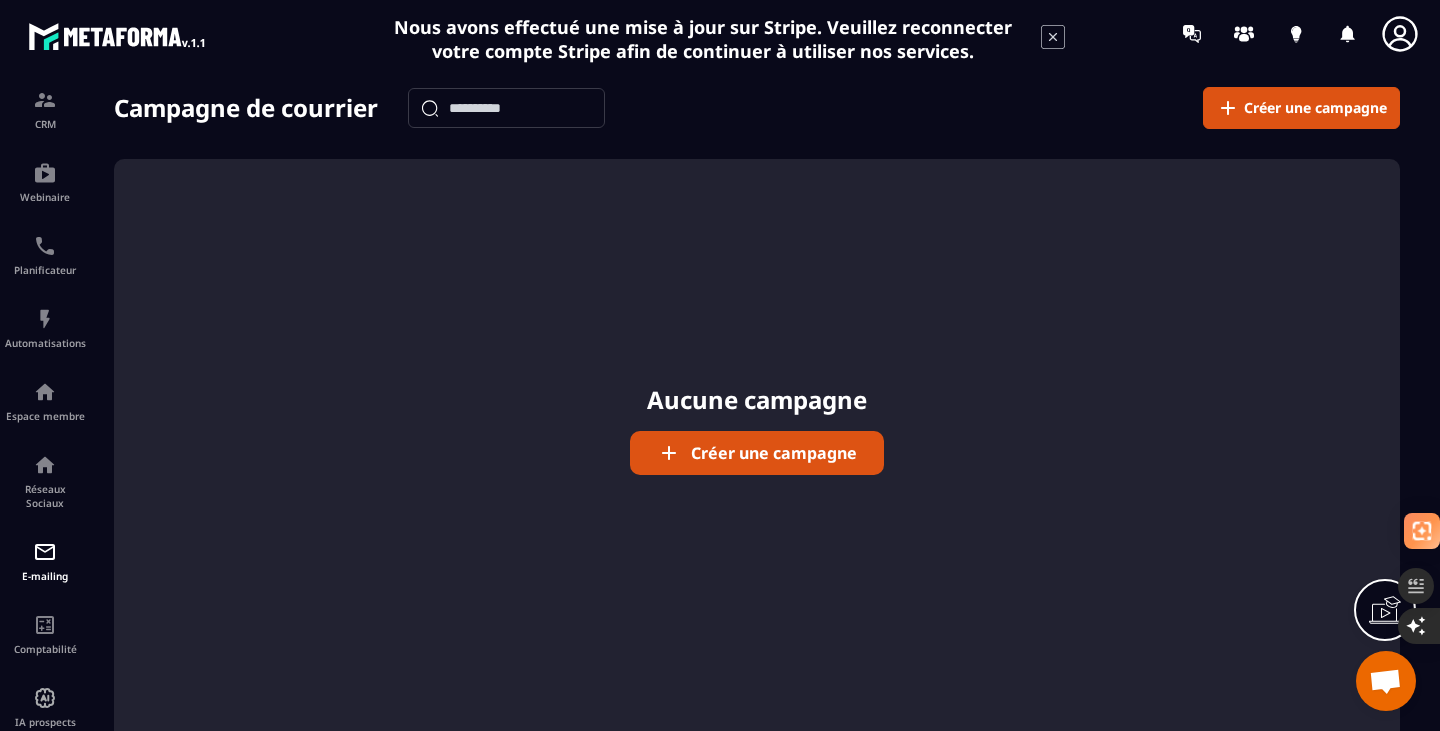 scroll, scrollTop: 156, scrollLeft: 0, axis: vertical 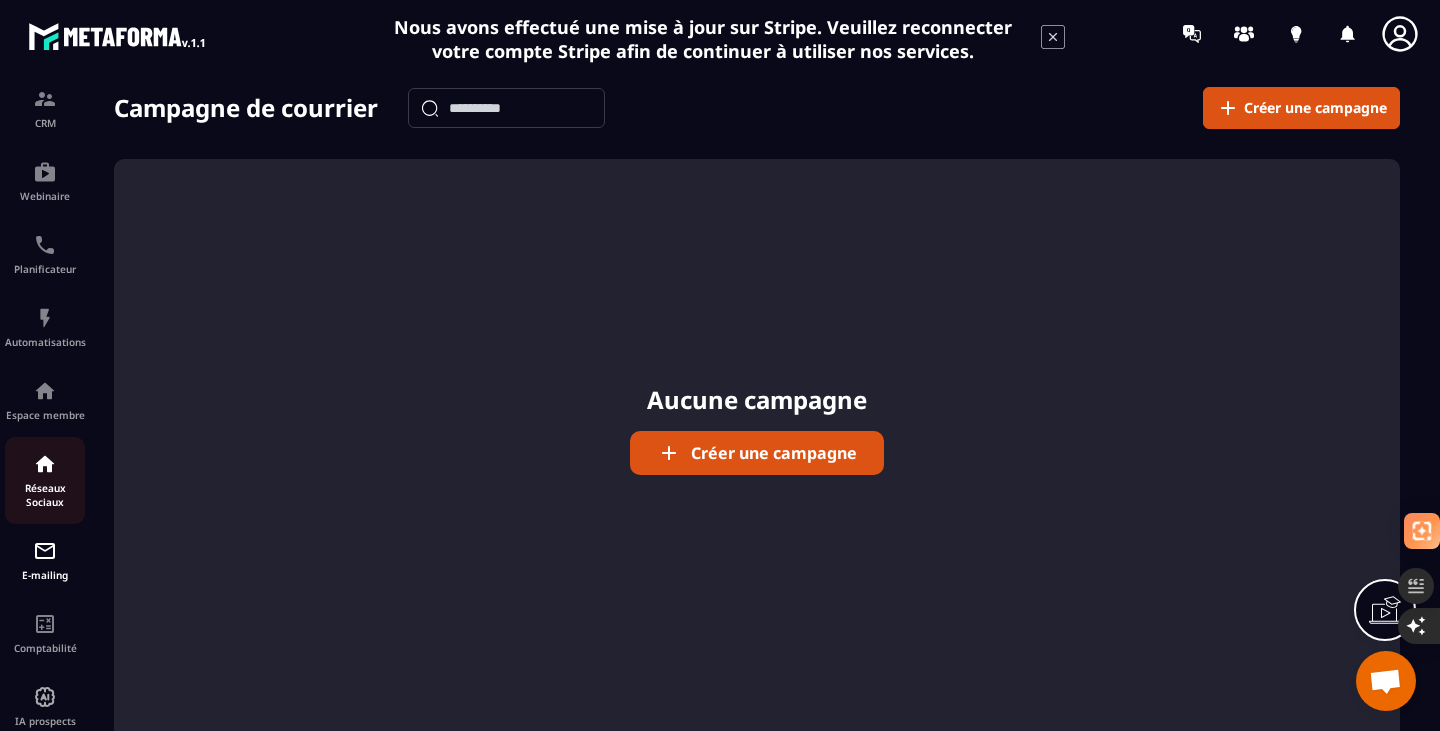 click at bounding box center (45, 464) 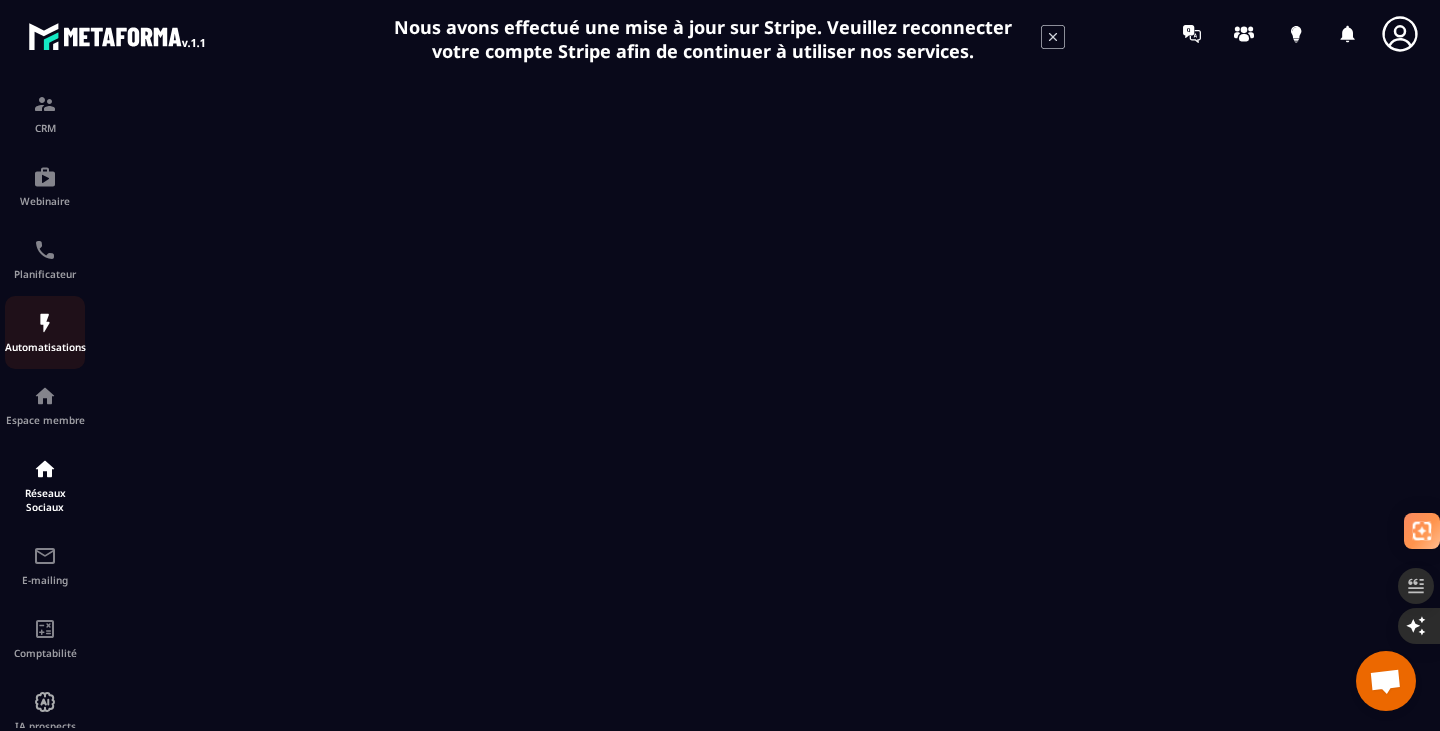 scroll, scrollTop: 195, scrollLeft: 0, axis: vertical 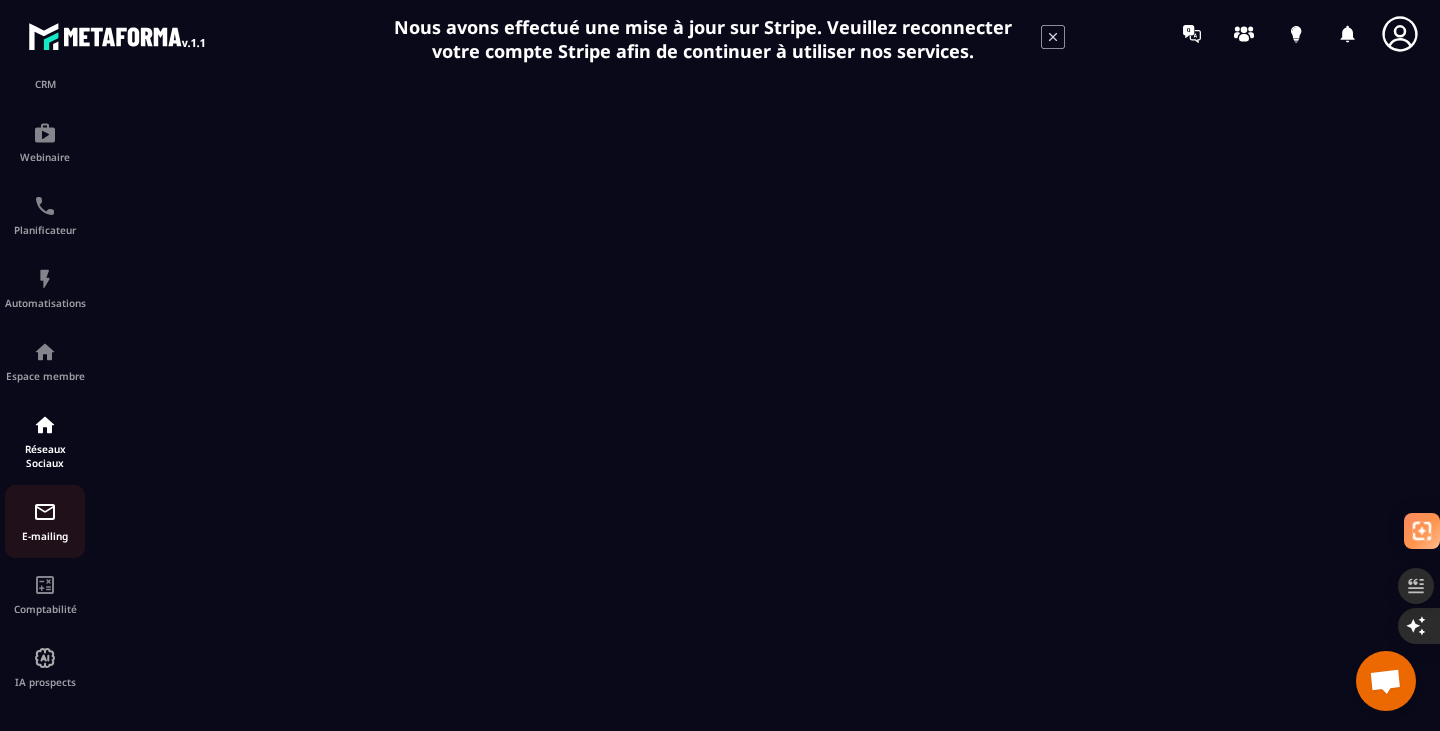 click on "E-mailing" 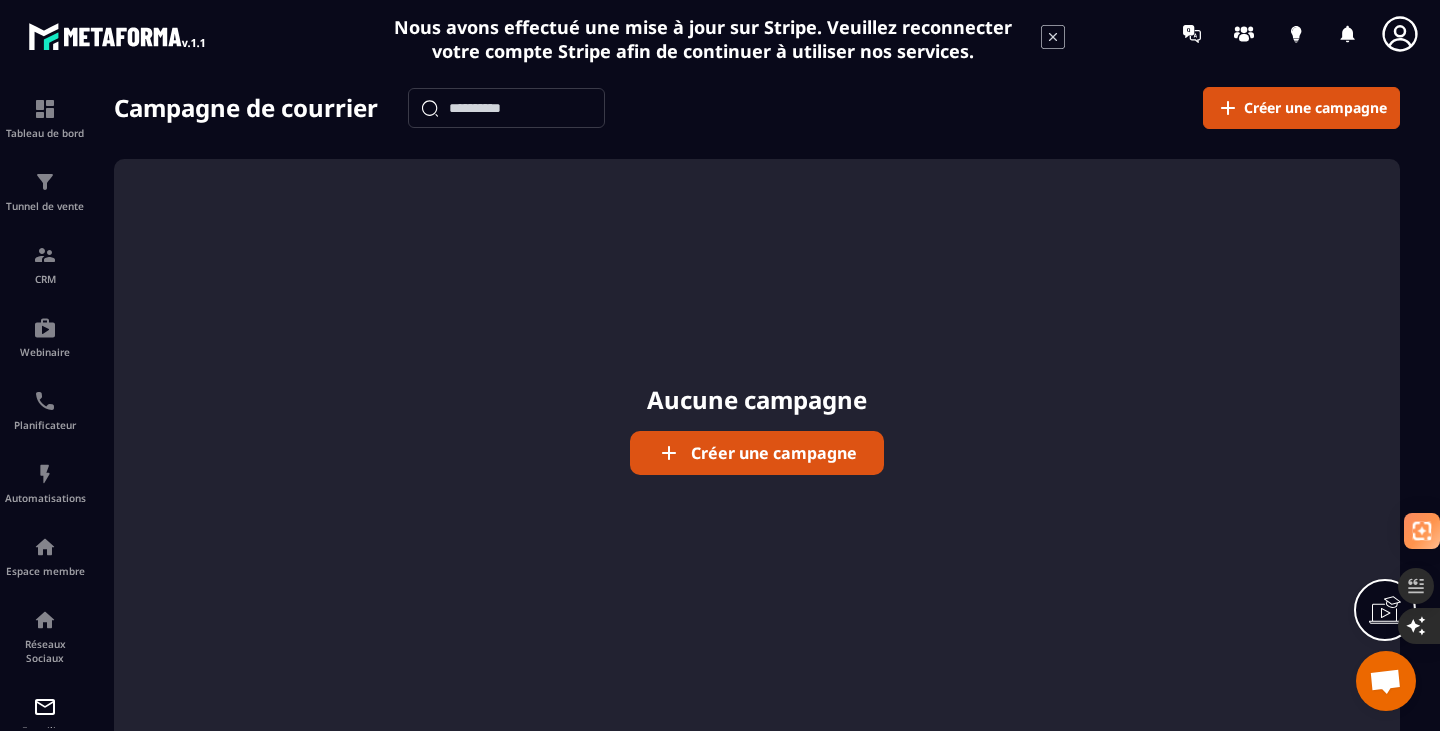 scroll, scrollTop: 195, scrollLeft: 0, axis: vertical 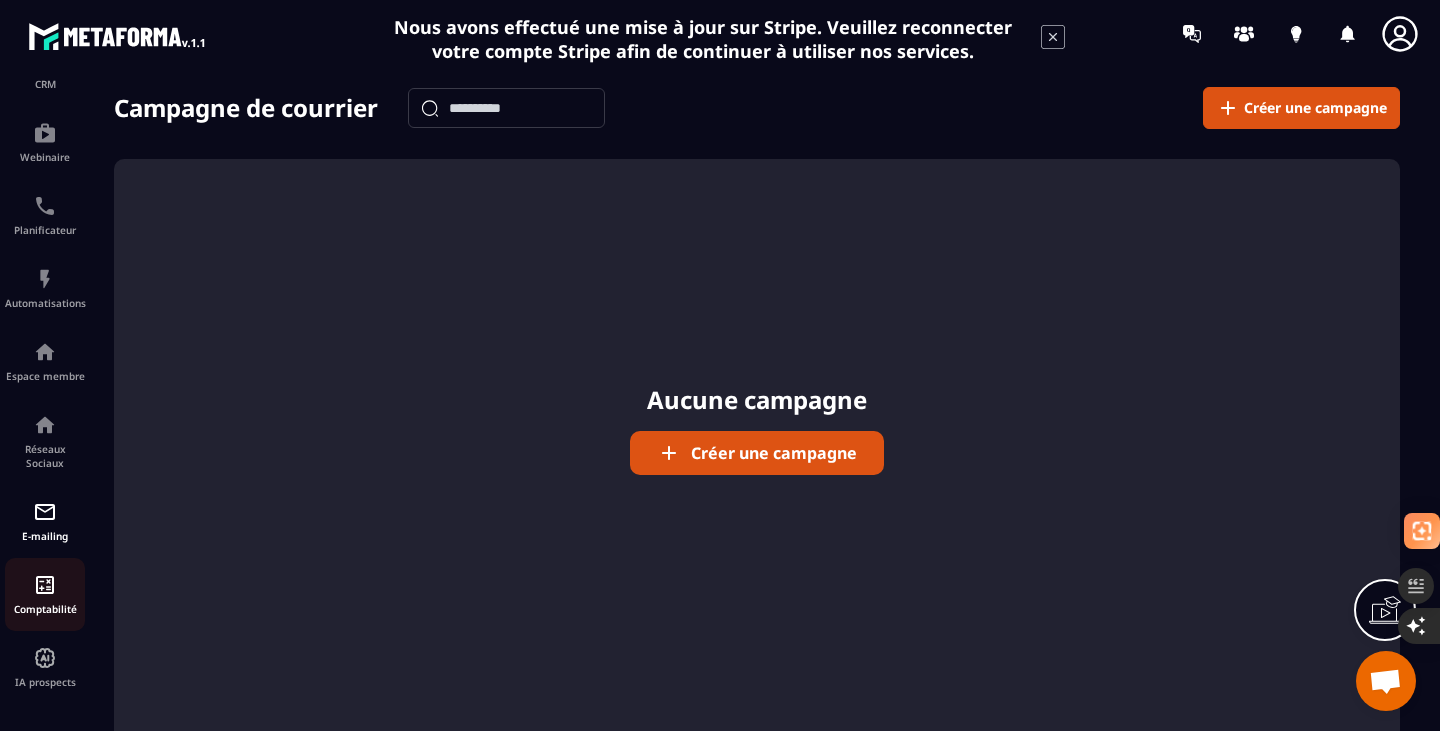 click at bounding box center [45, 585] 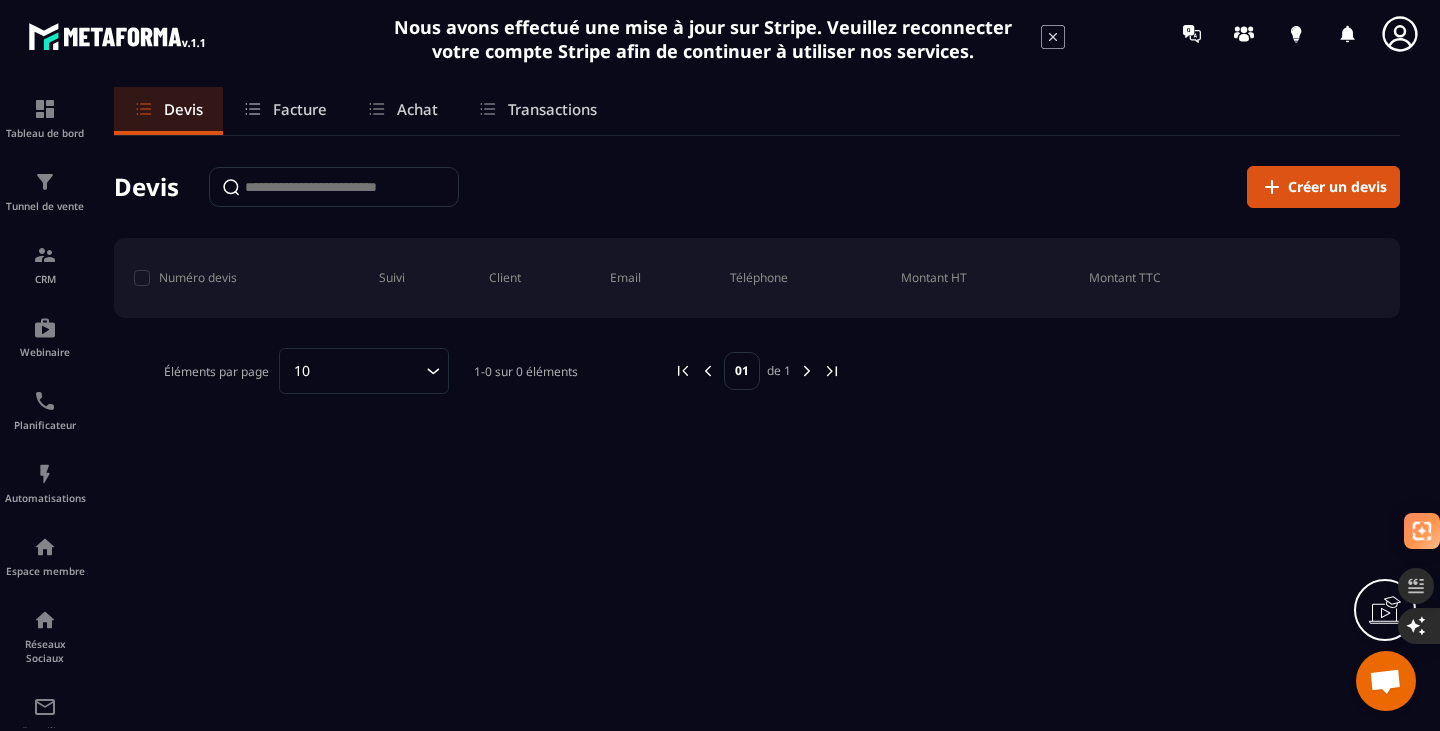 click on "Devis" at bounding box center [183, 109] 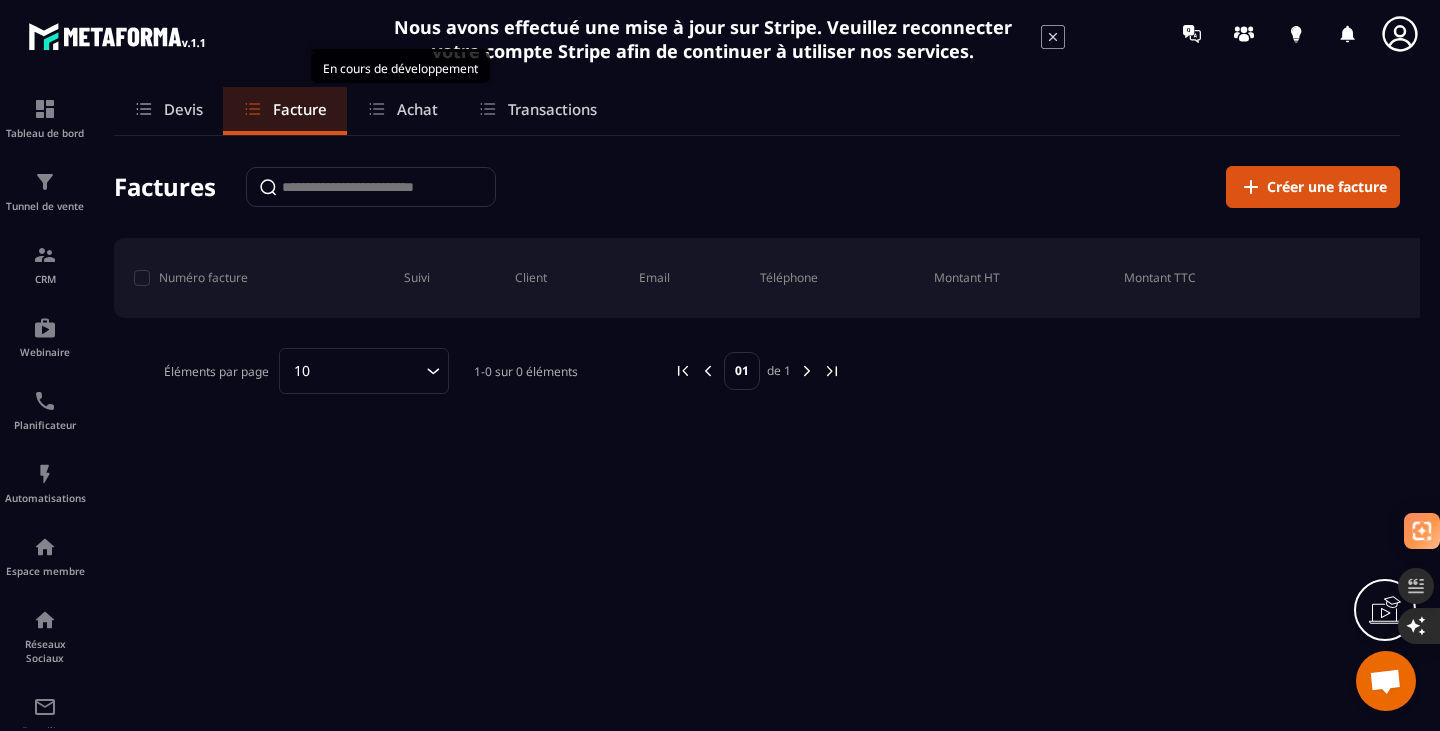 click on "Achat" at bounding box center [417, 109] 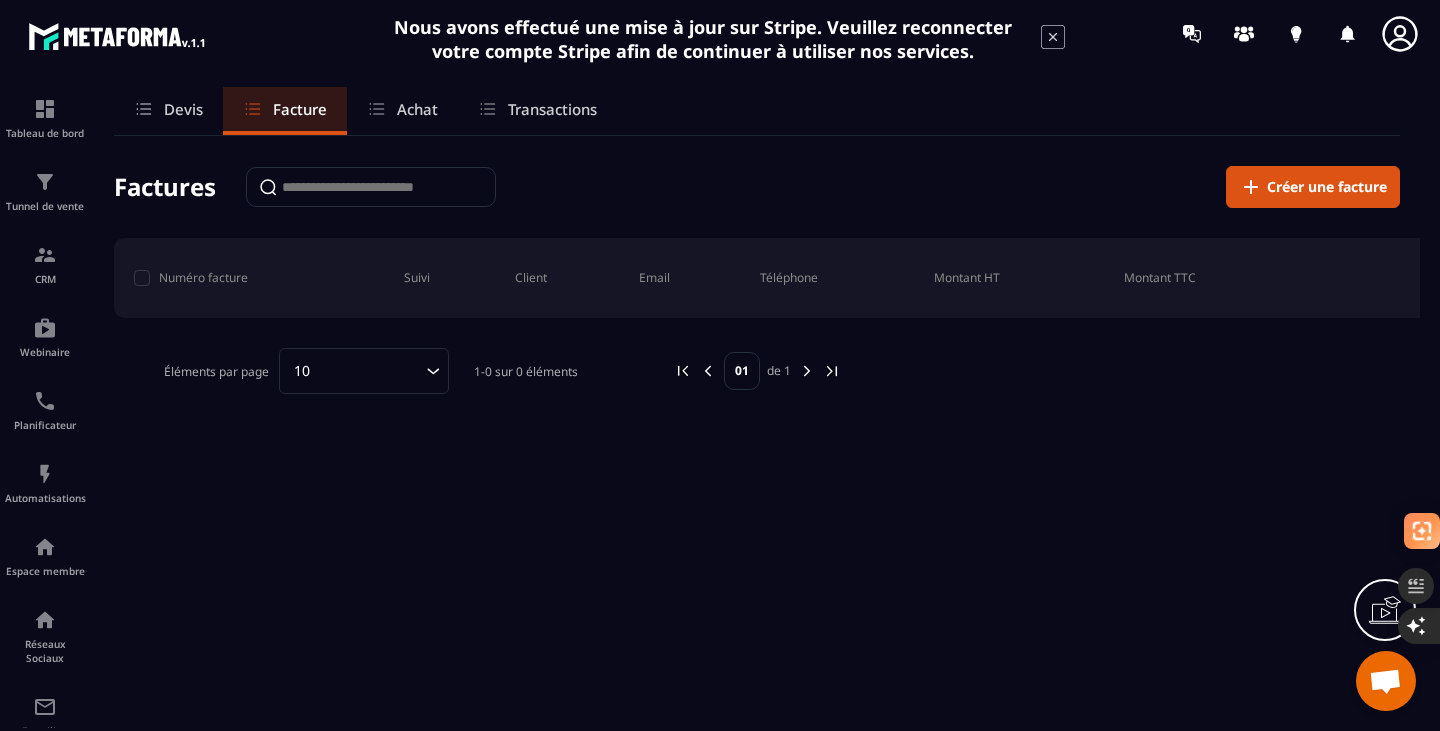 click on "Devis Facture Achat Transactions" at bounding box center [757, 111] 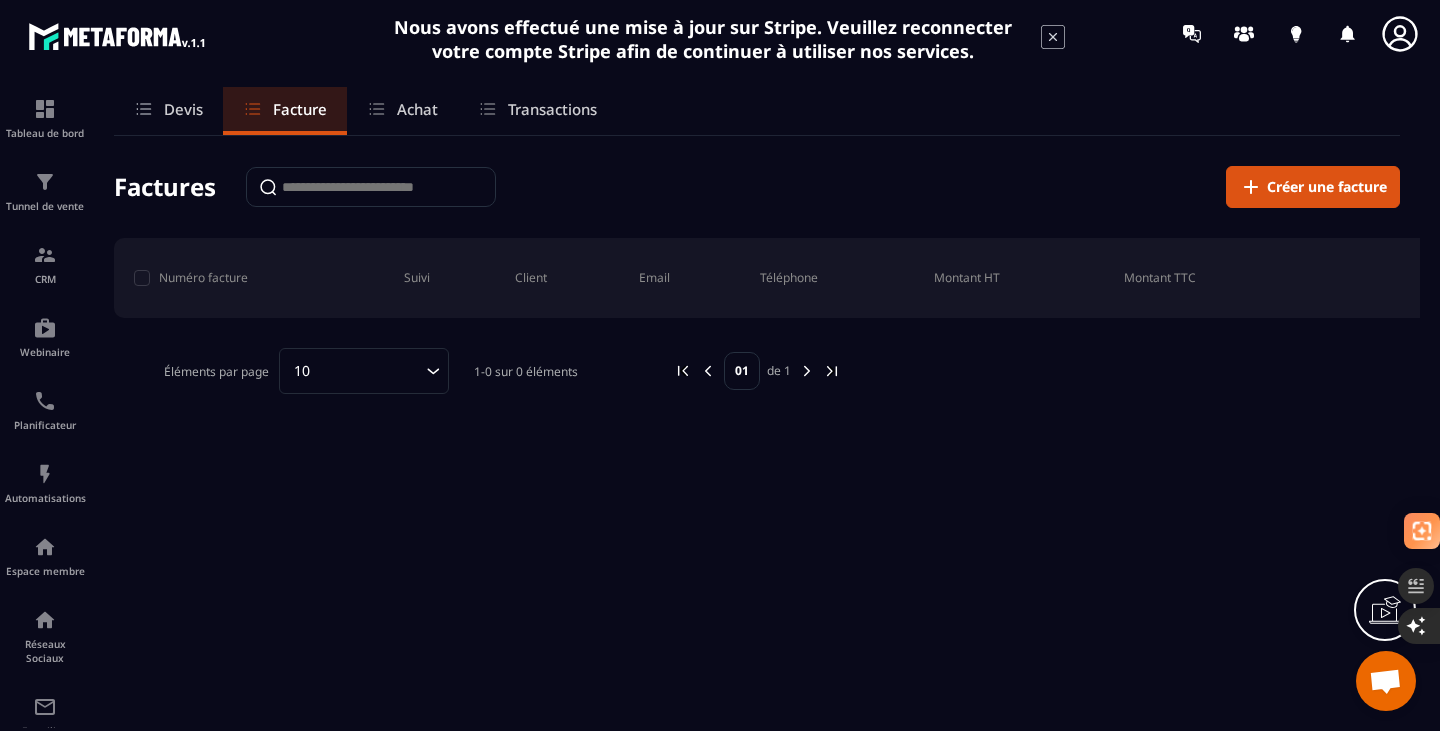click at bounding box center (371, 187) 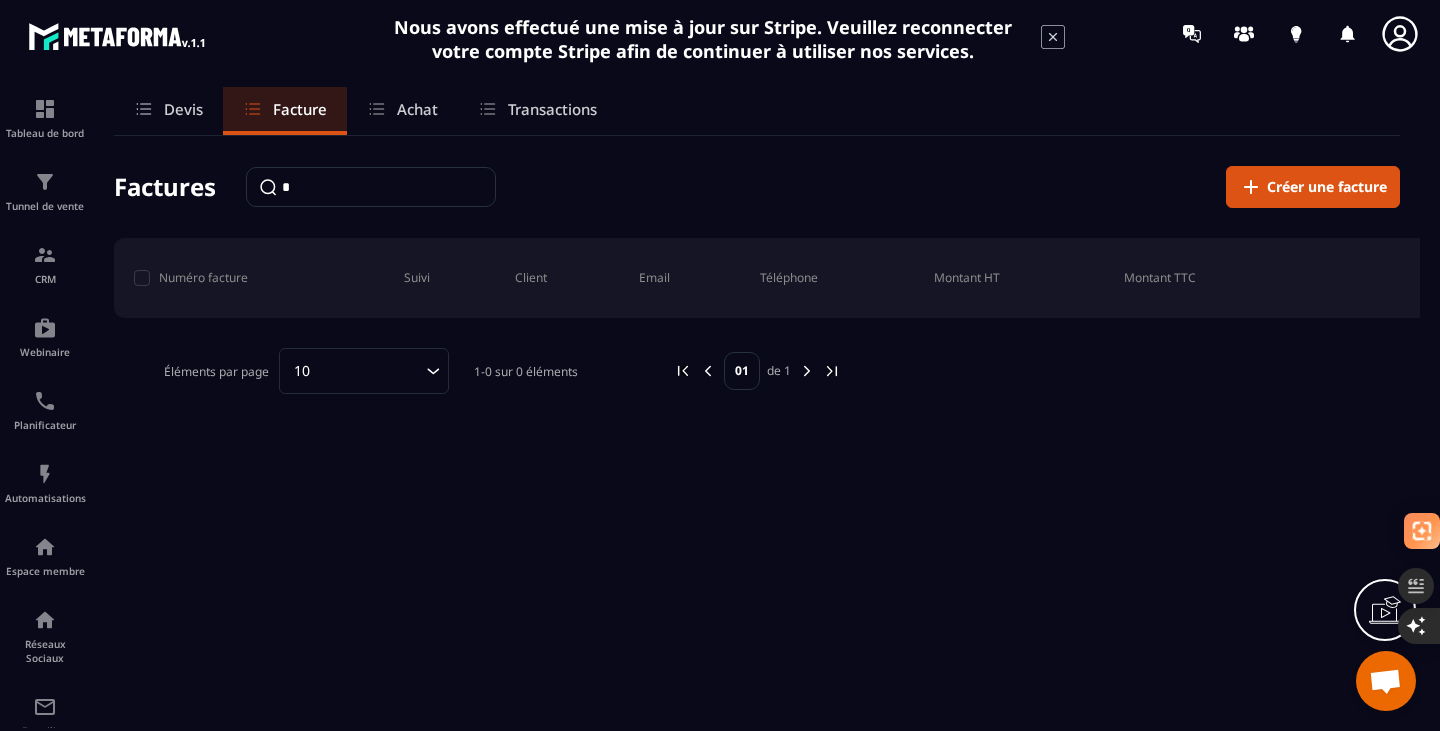 click on "*" at bounding box center (371, 187) 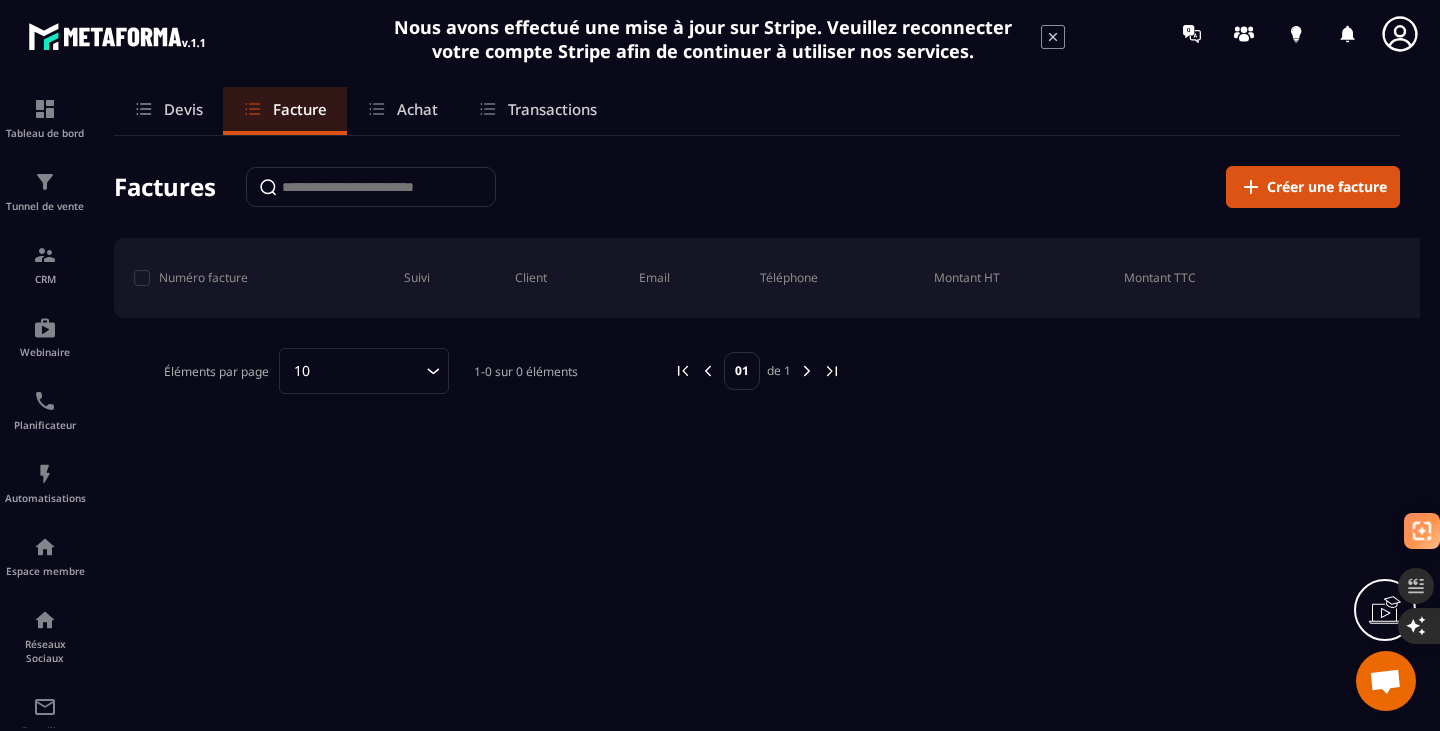 click on "Devis" at bounding box center (168, 111) 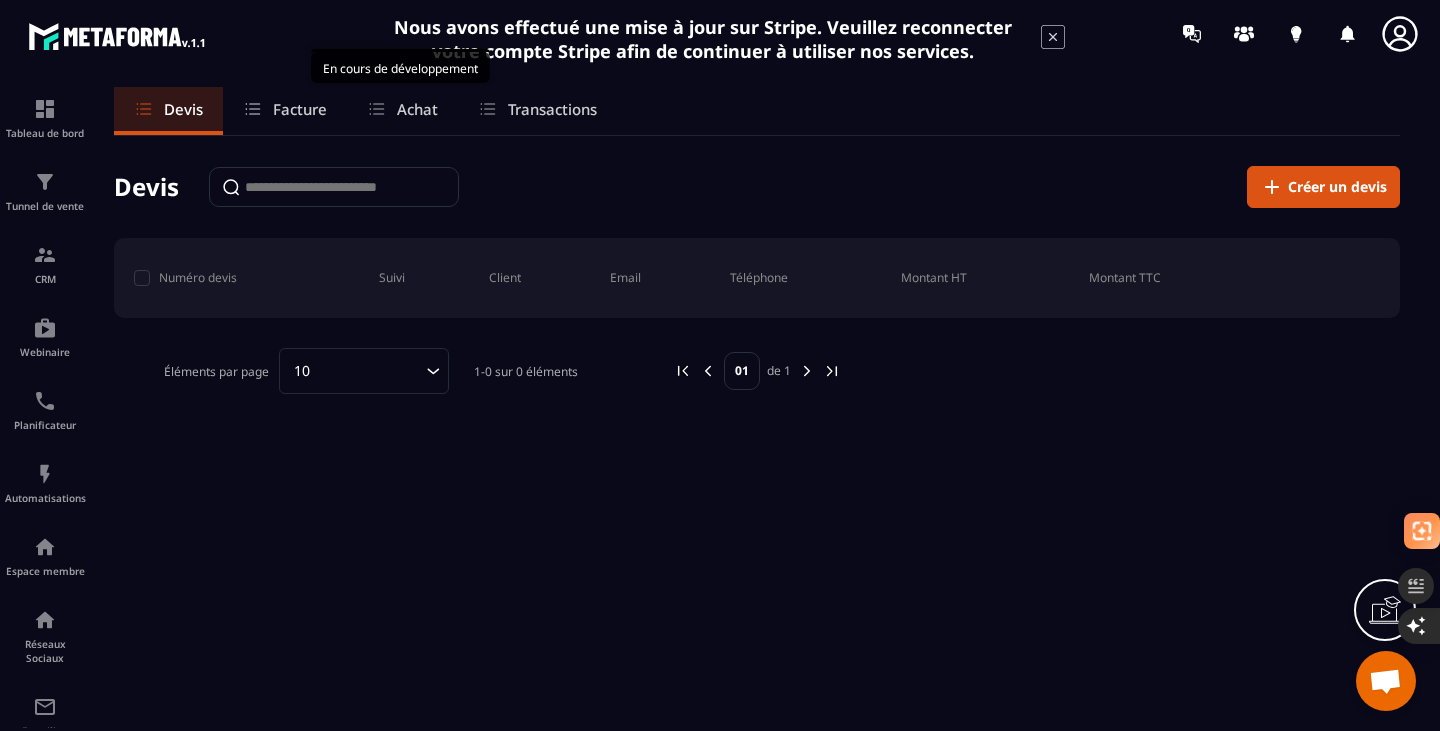 click on "Achat" at bounding box center [417, 109] 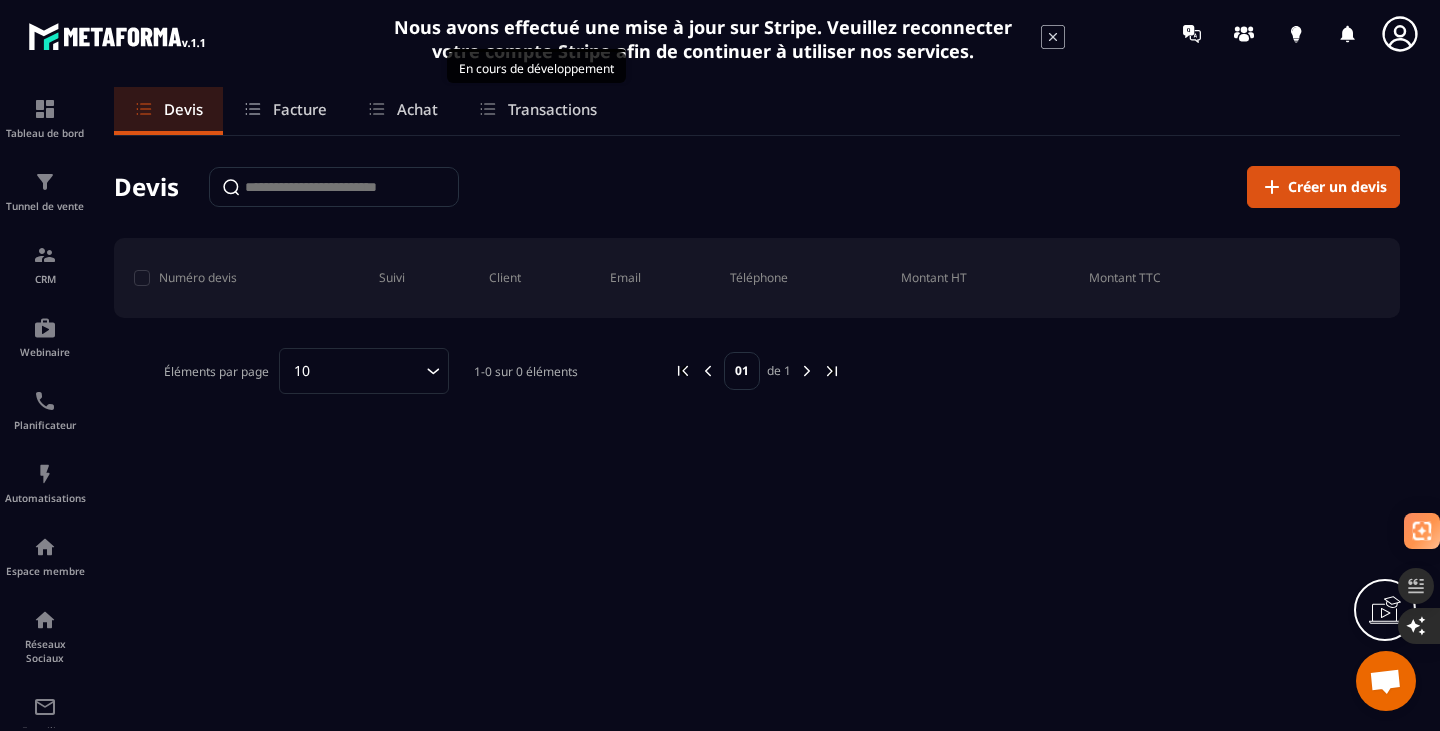 click on "Transactions" at bounding box center [552, 109] 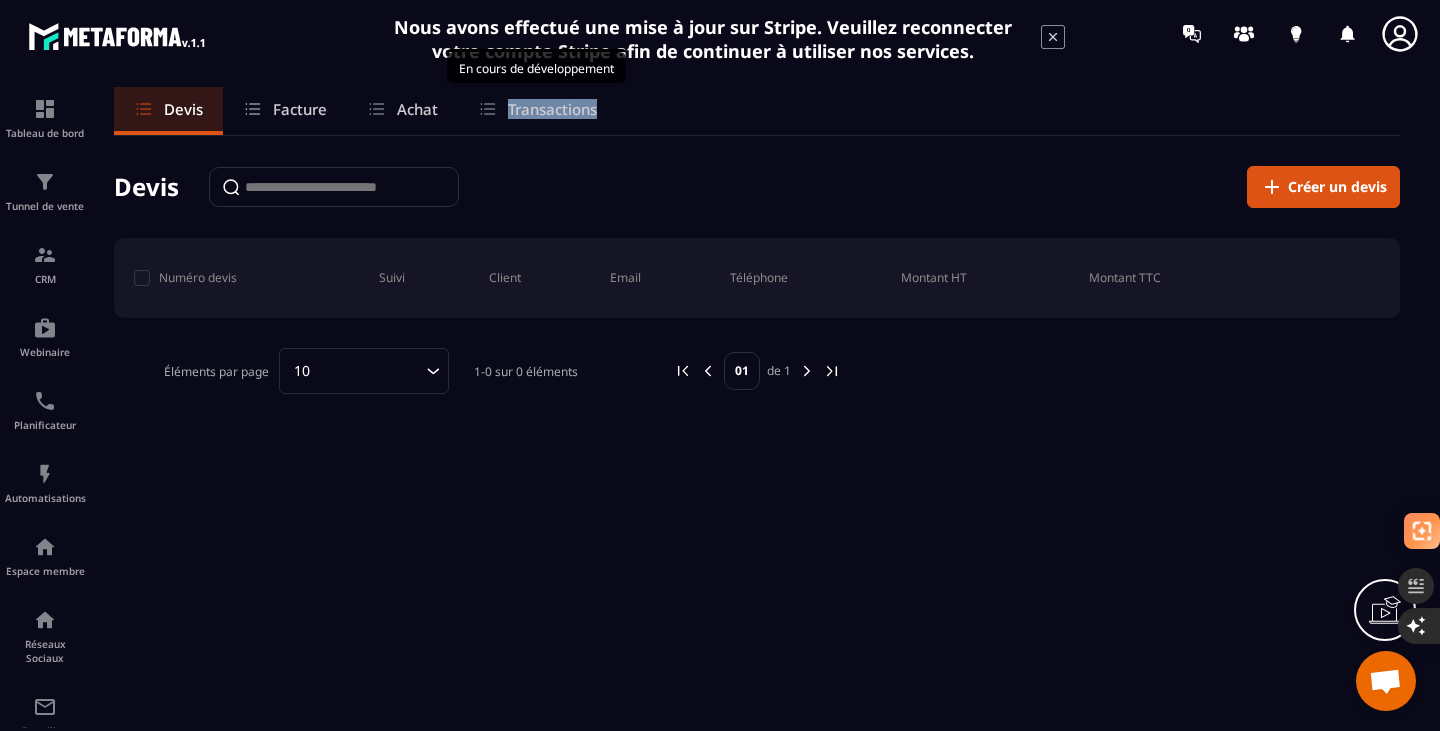 click on "Transactions" at bounding box center (552, 109) 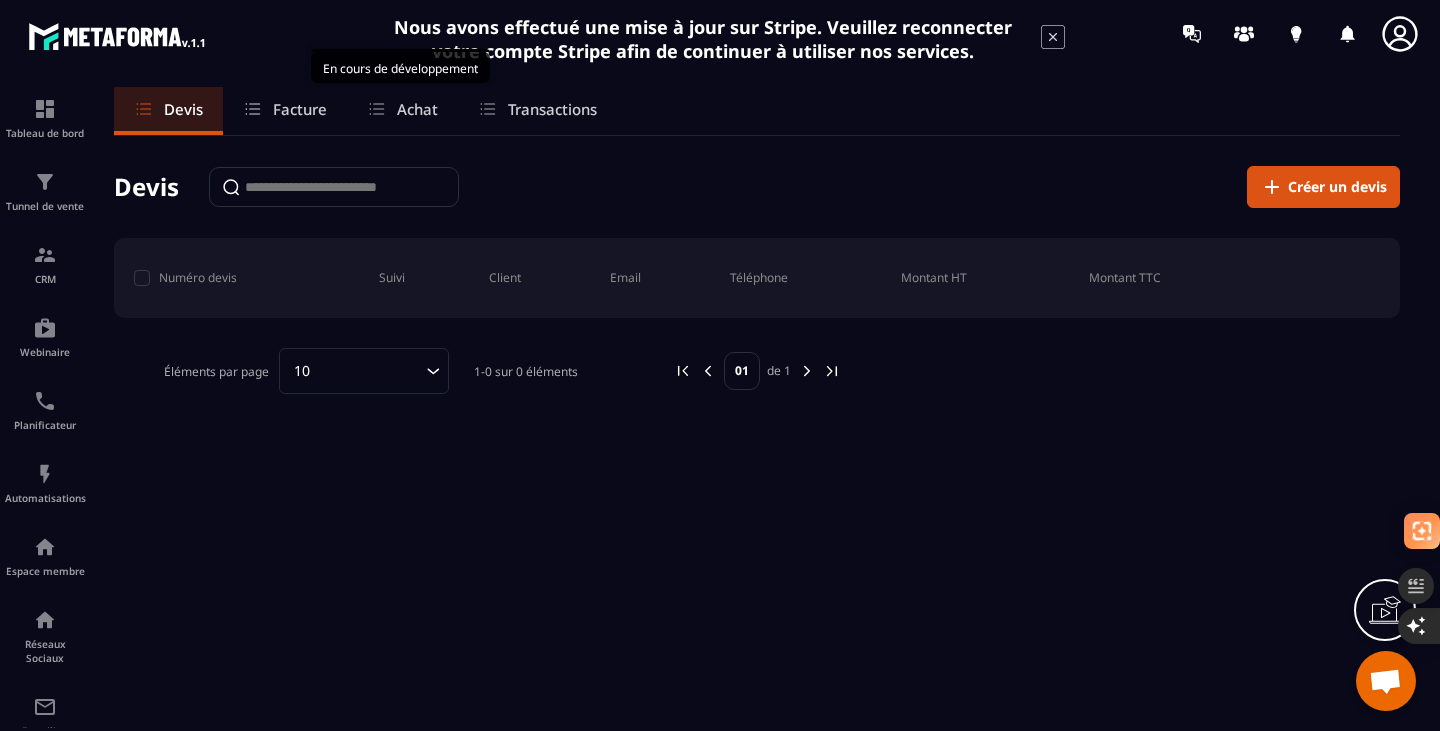 click on "Achat" at bounding box center [417, 109] 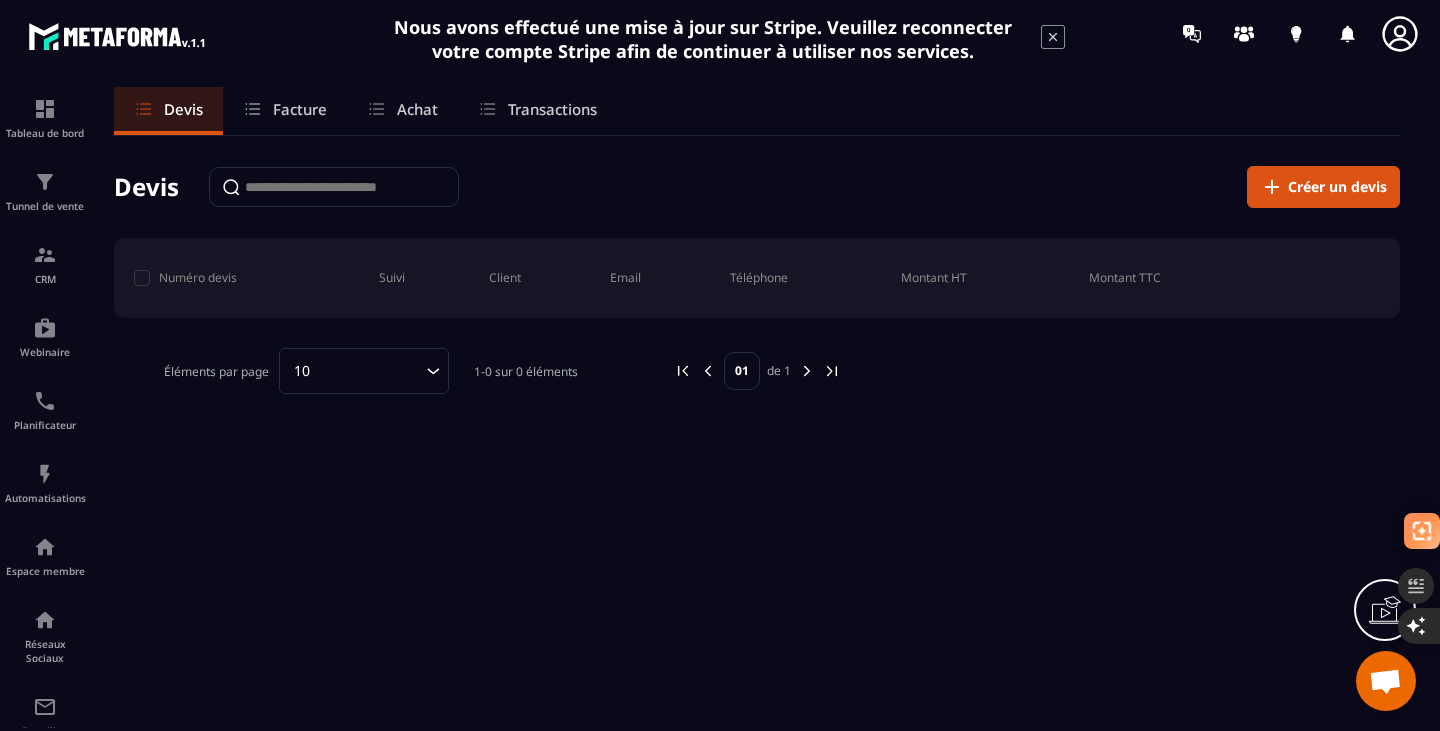click 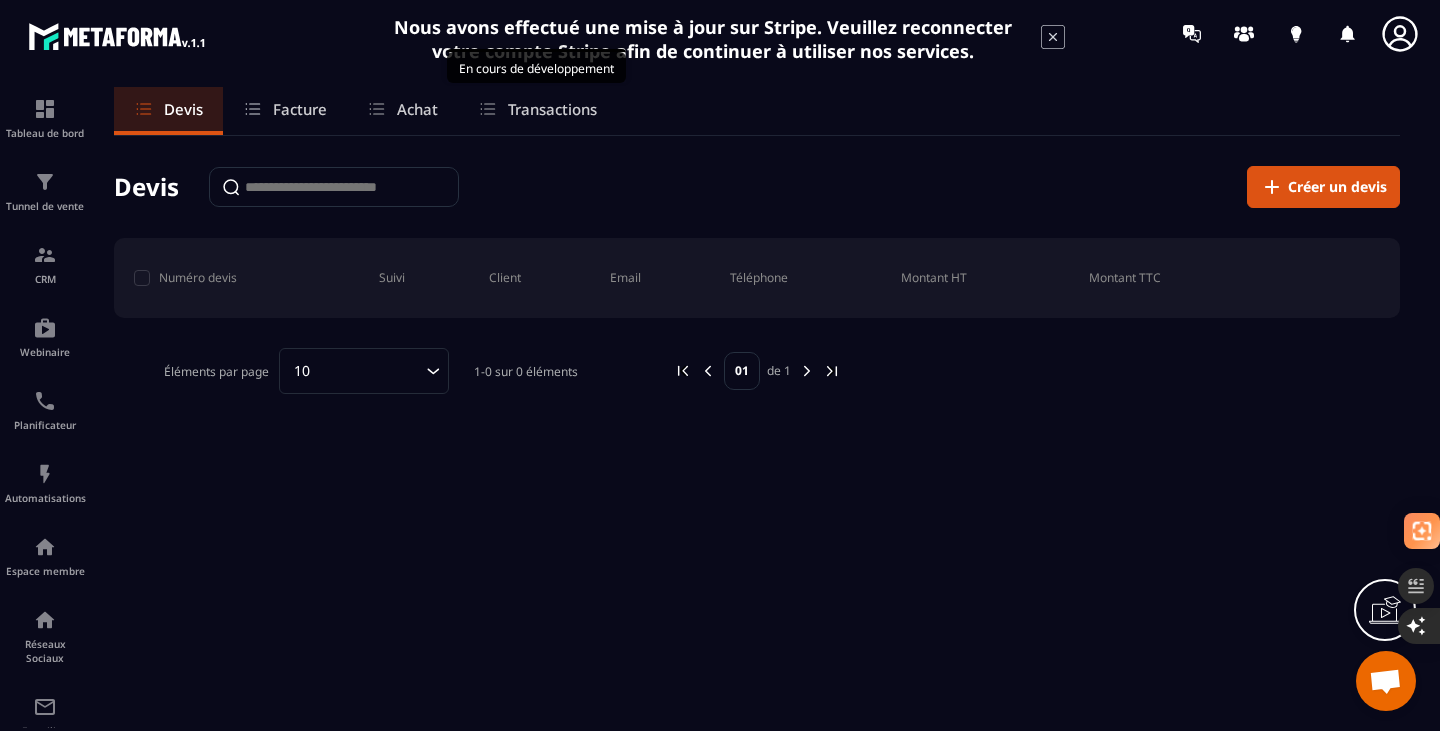click on "Transactions" at bounding box center (537, 111) 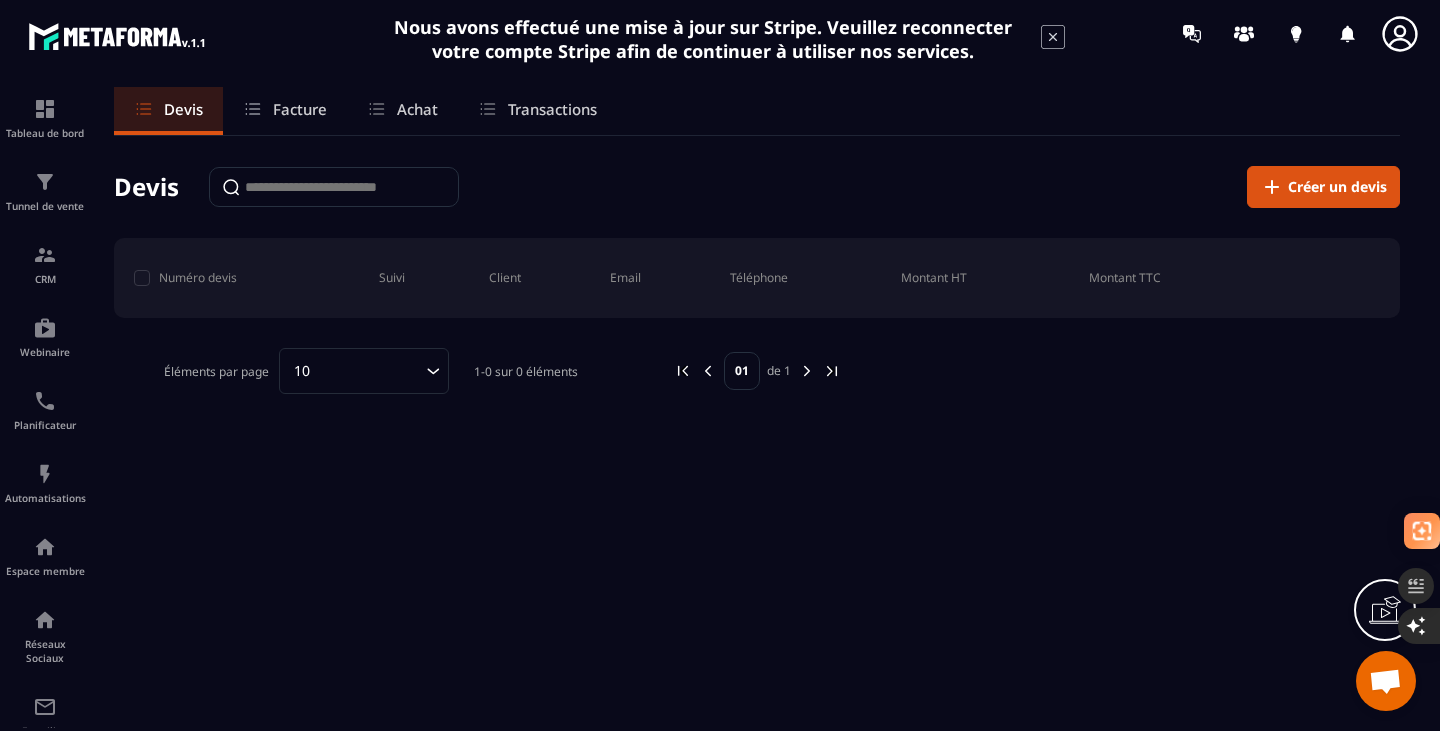 click 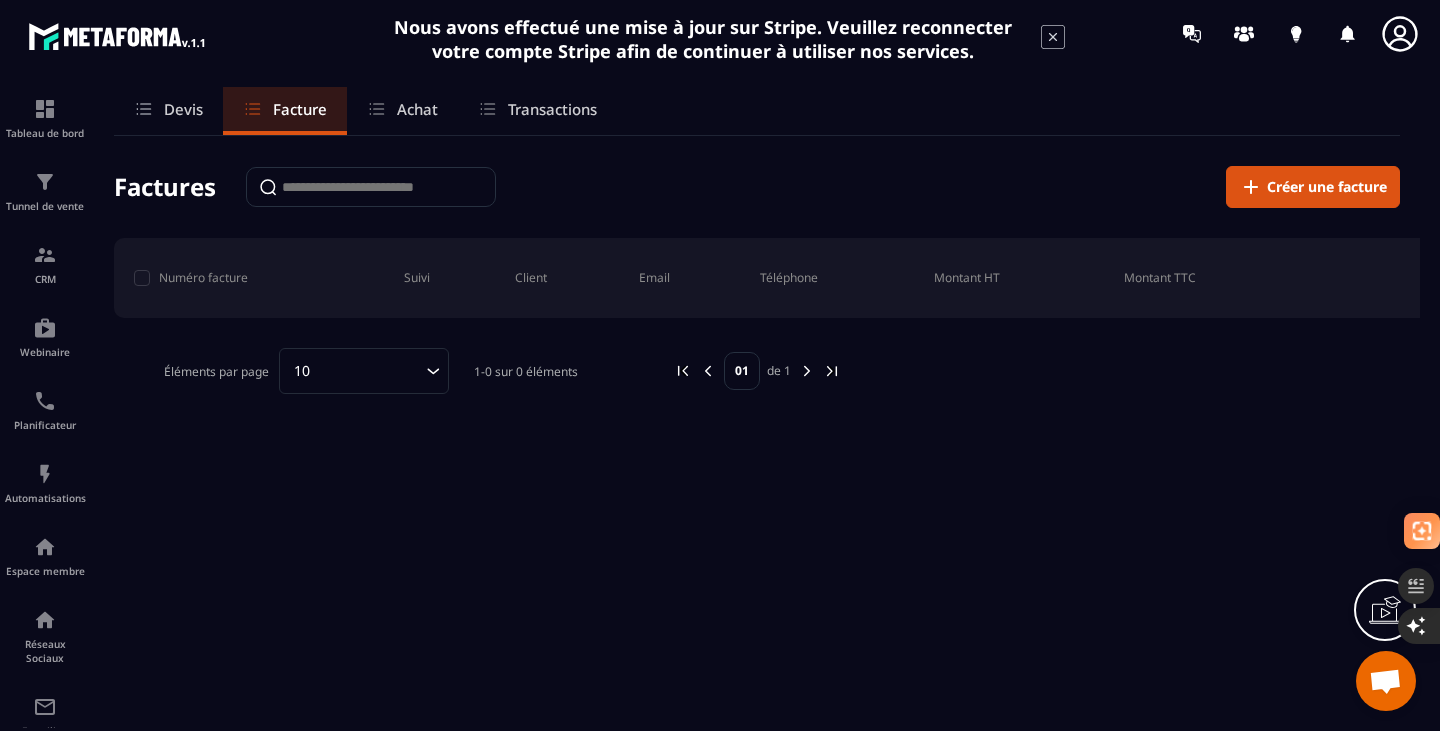 click 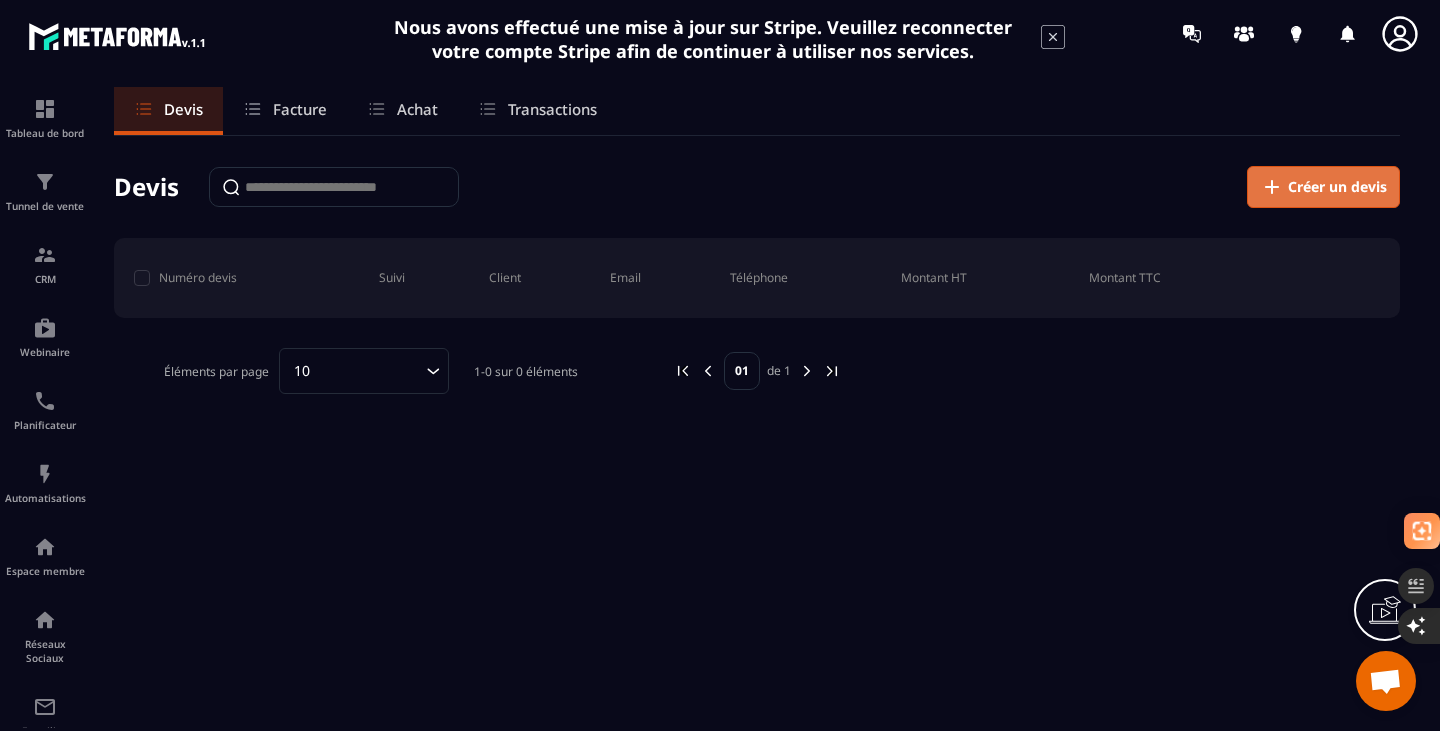click 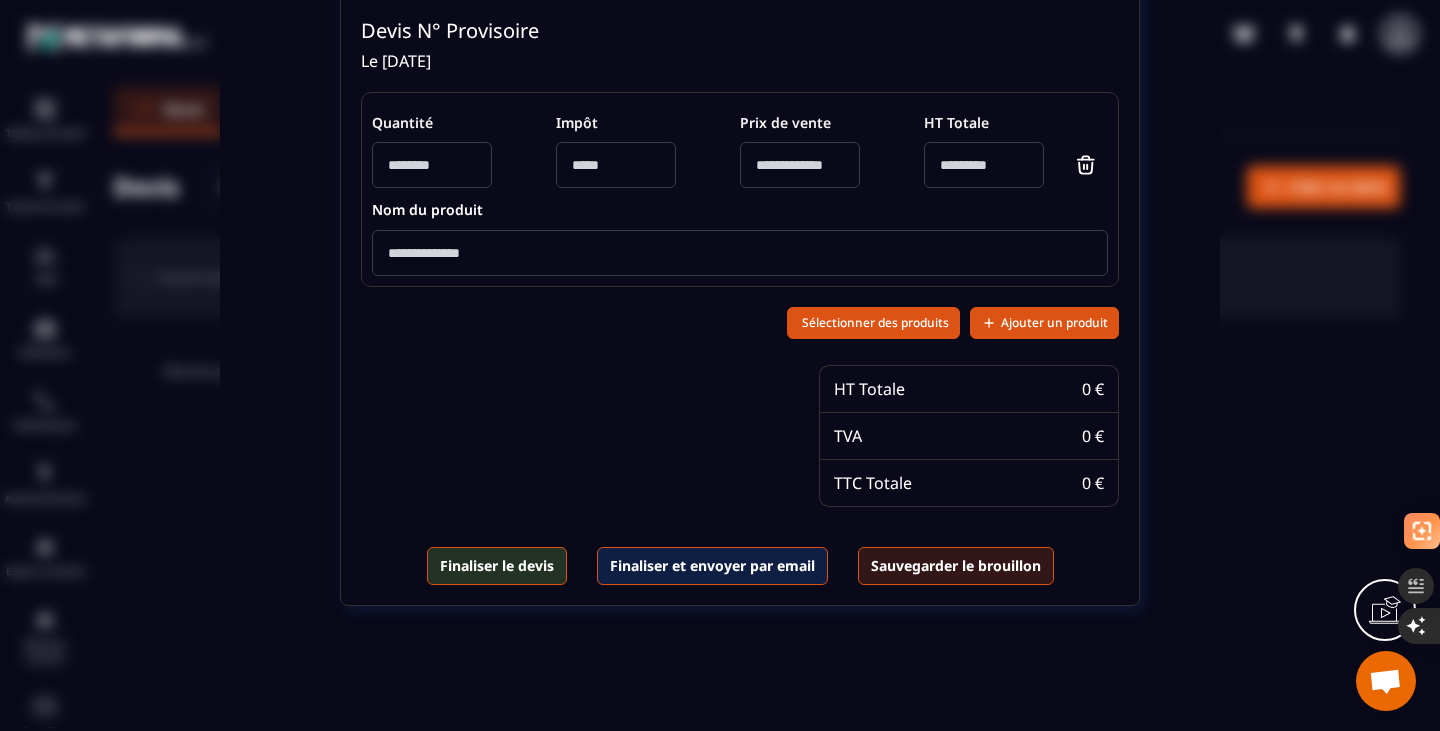 scroll, scrollTop: 0, scrollLeft: 0, axis: both 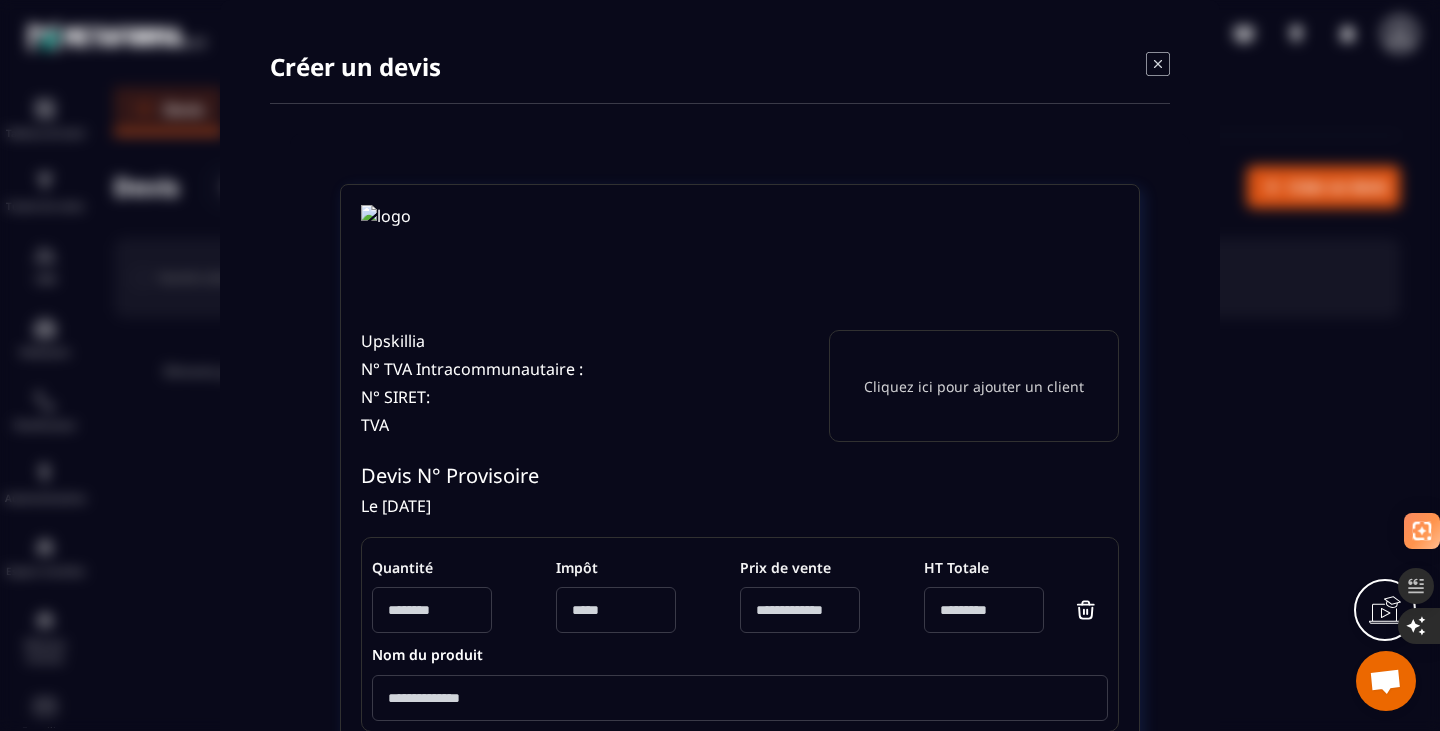 click 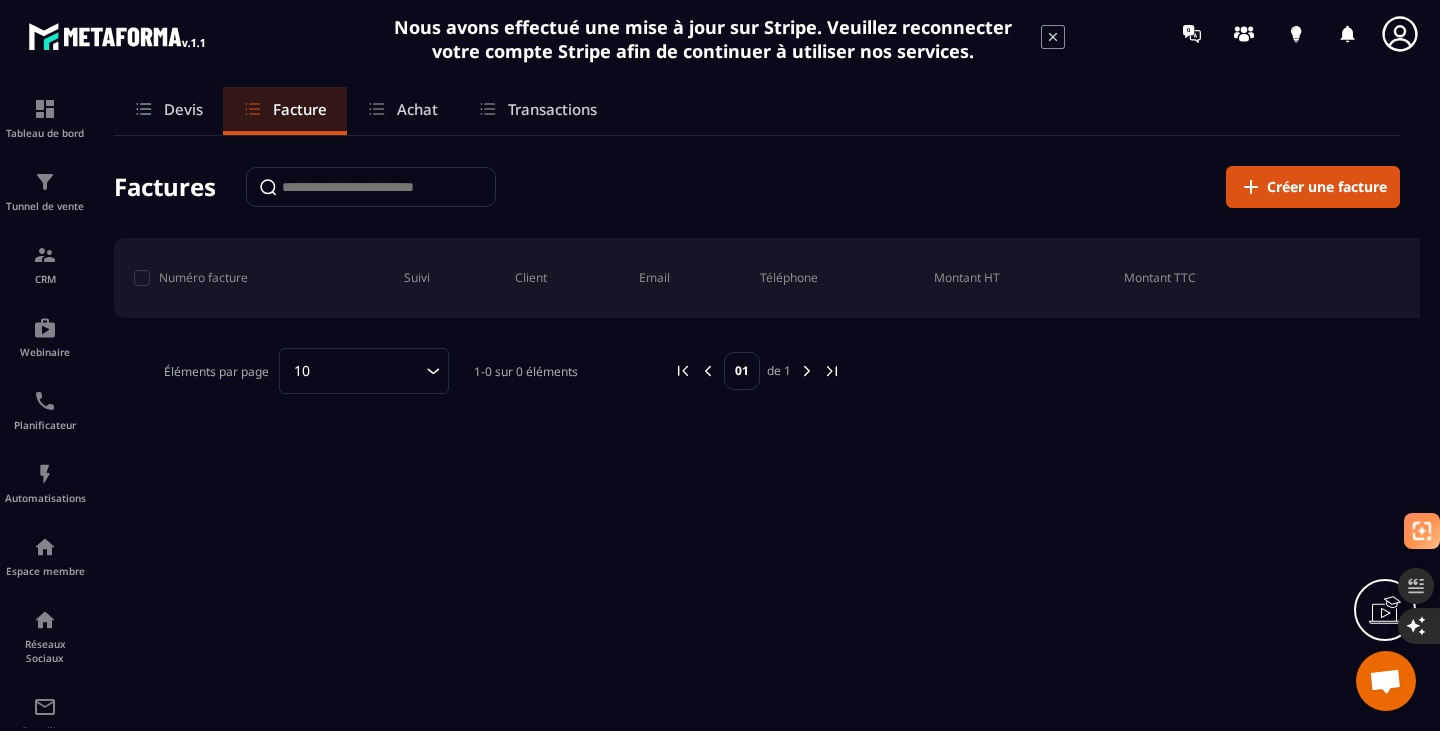 click on "Factures Créer une facture Numéro facture Suivi Client  Email  Téléphone Montant HT Montant TTC Éléments par page 10 Loading... 1-0 sur 0 éléments 01 de 1" at bounding box center [757, 280] 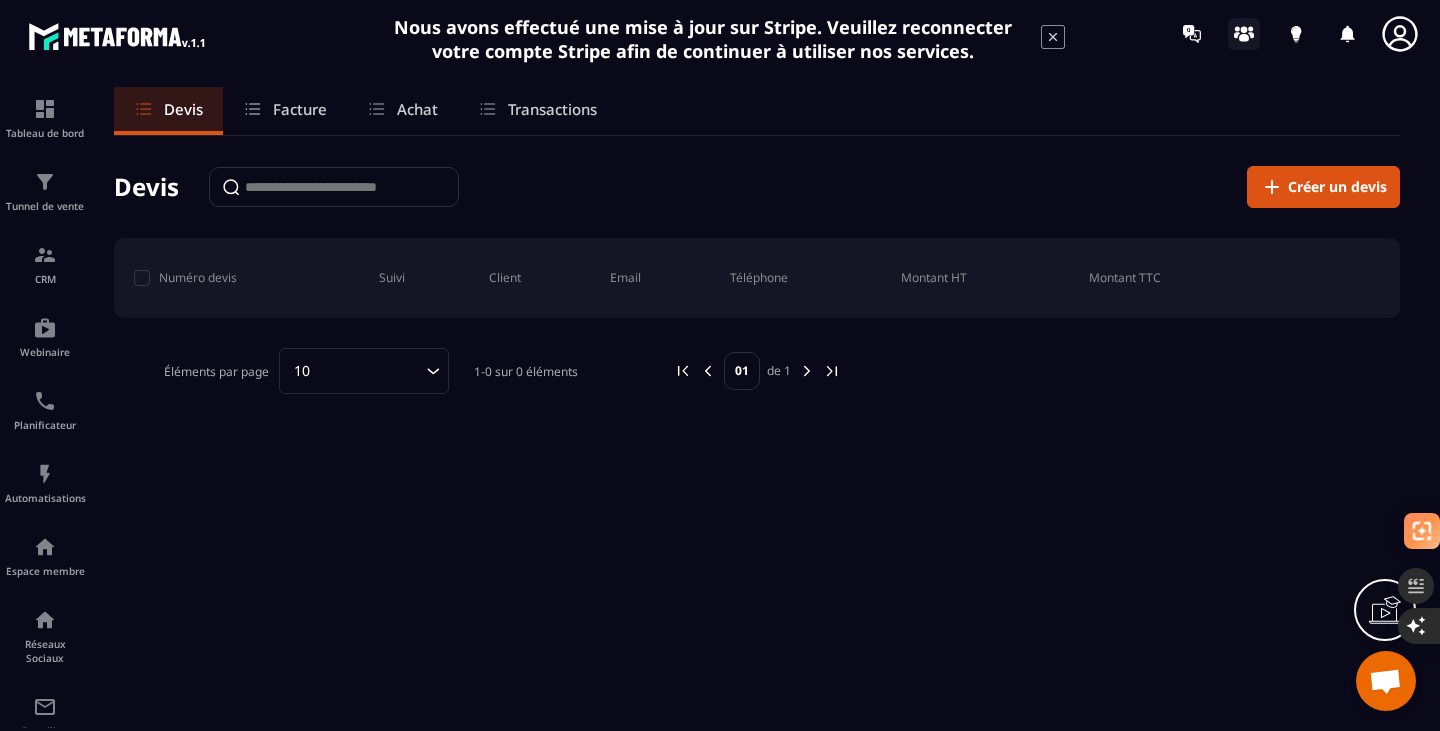 click 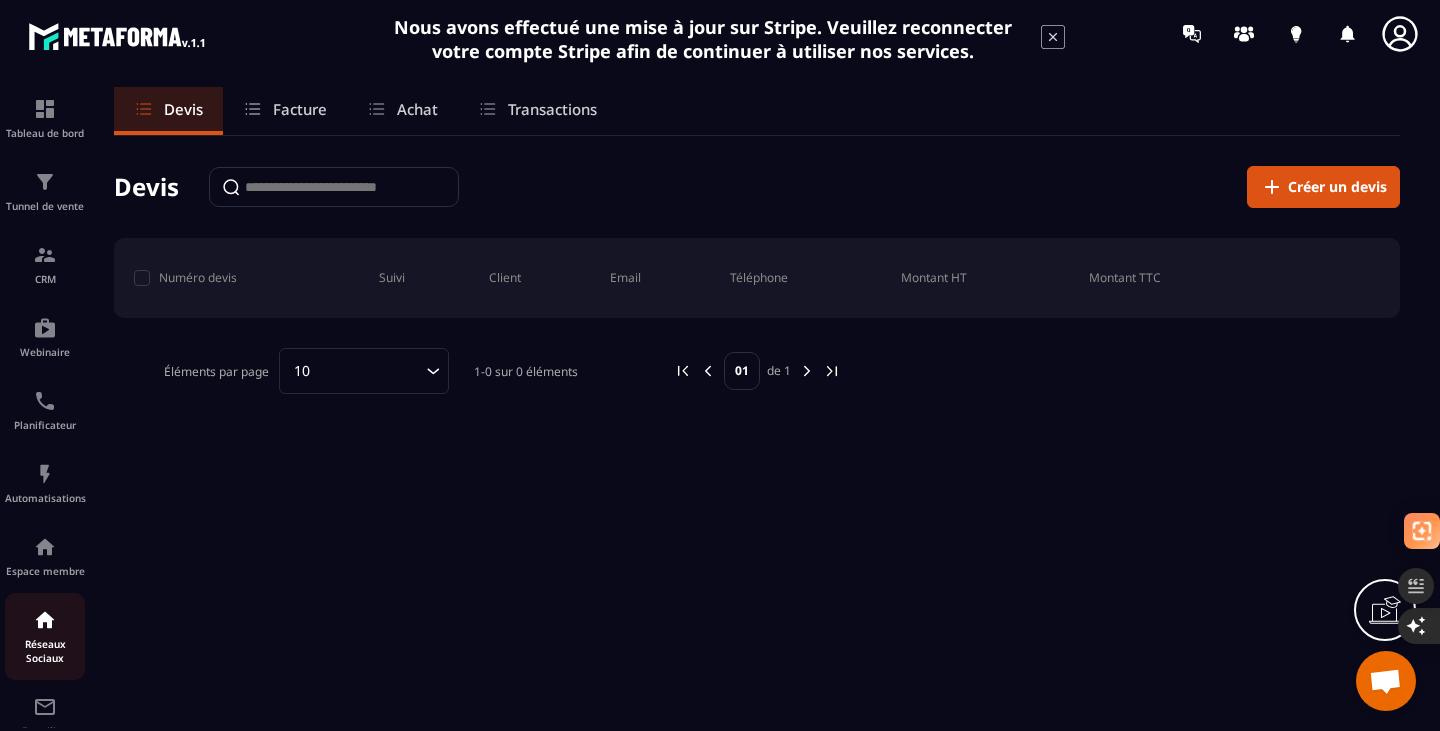 scroll, scrollTop: 195, scrollLeft: 0, axis: vertical 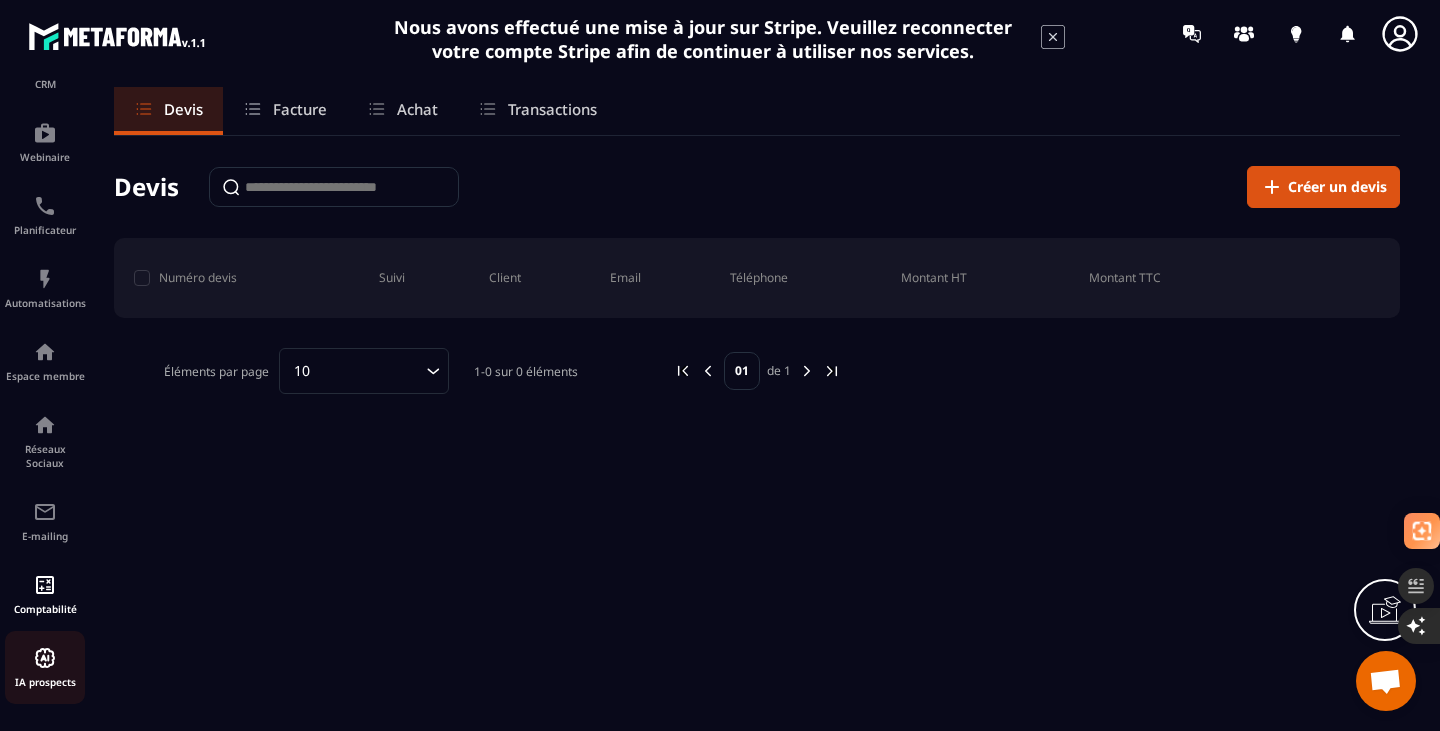 click at bounding box center [45, 658] 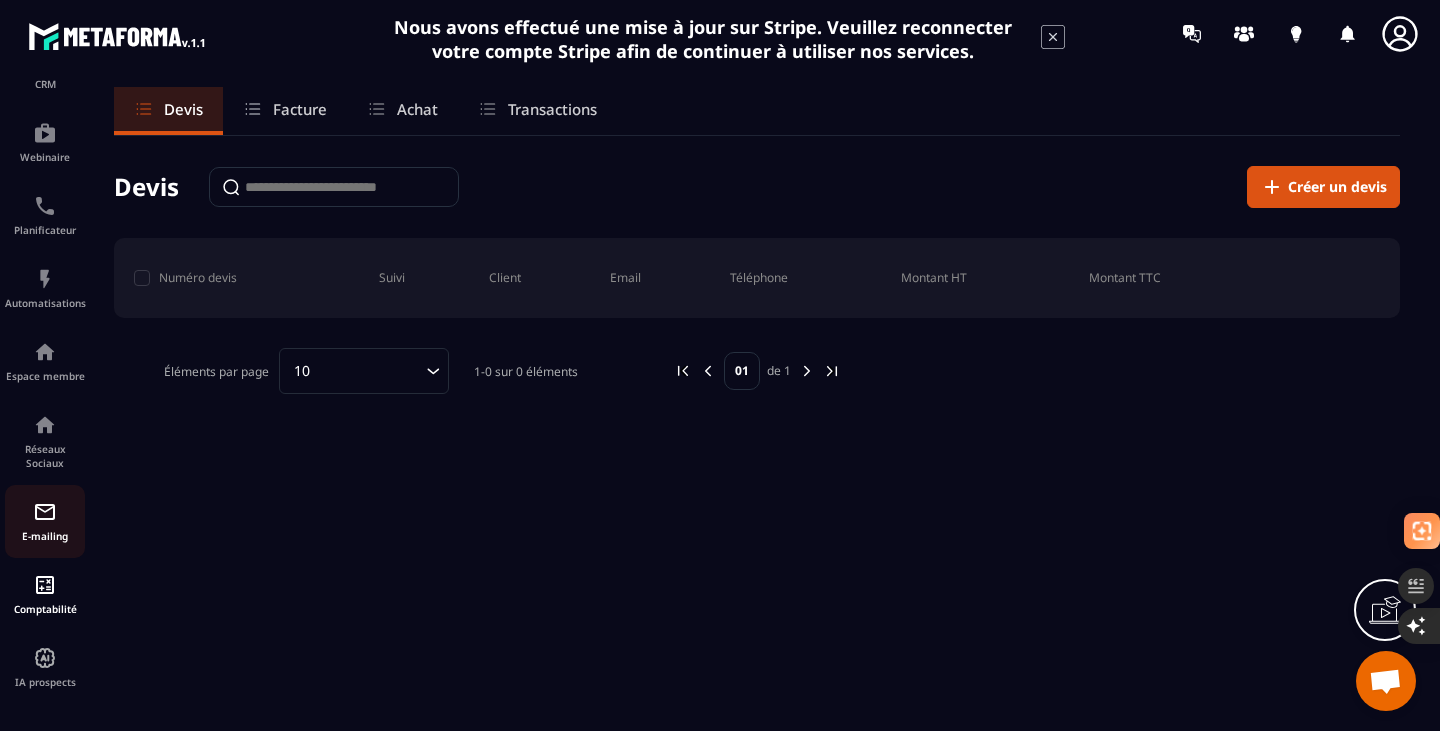 click at bounding box center [45, 512] 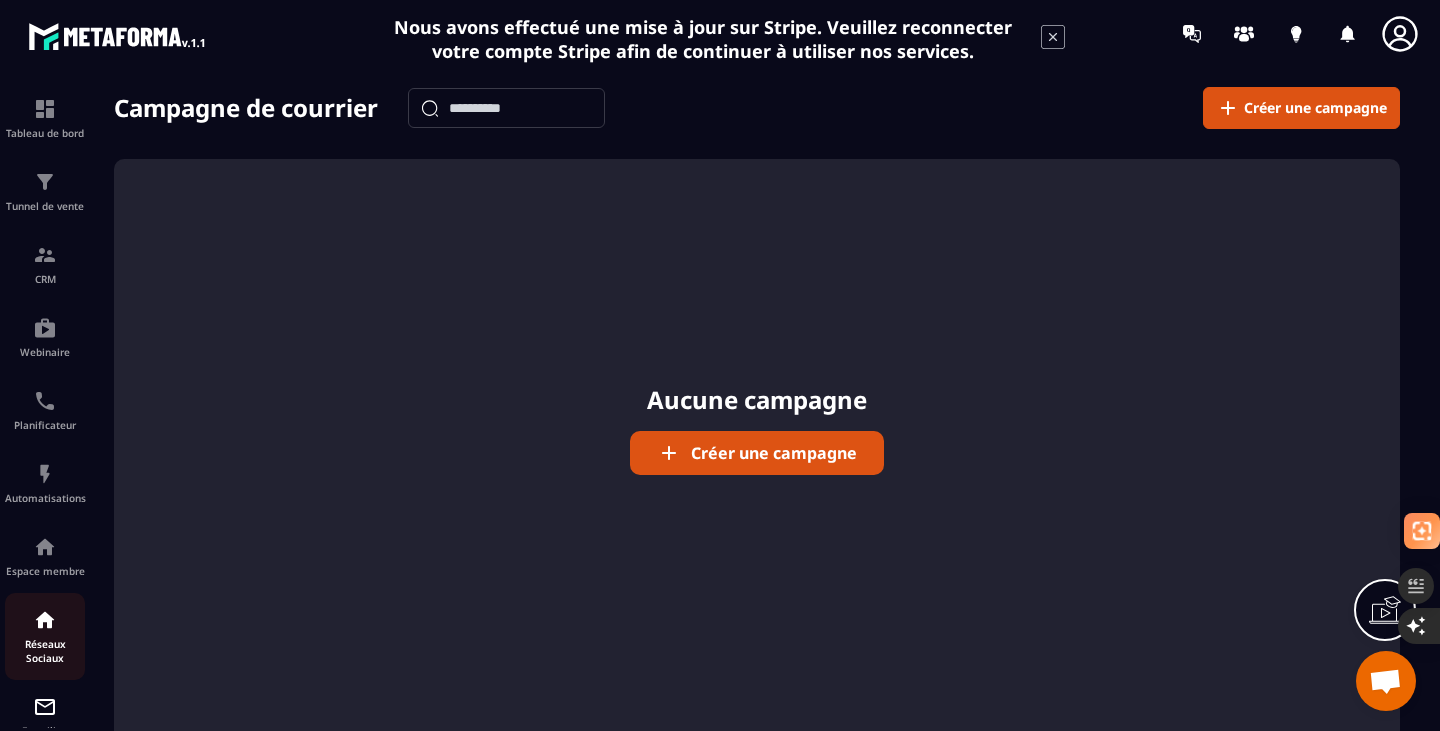 scroll, scrollTop: 195, scrollLeft: 0, axis: vertical 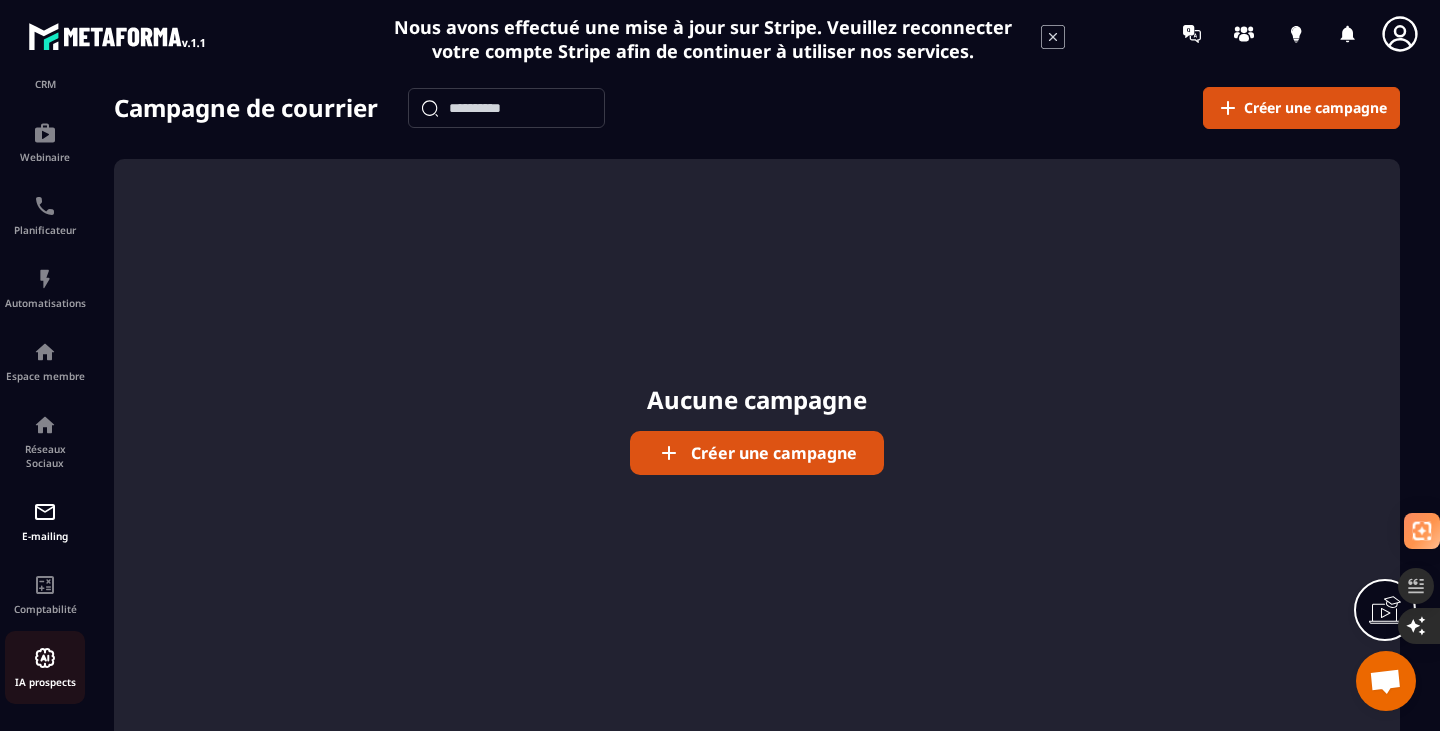 click at bounding box center (45, 658) 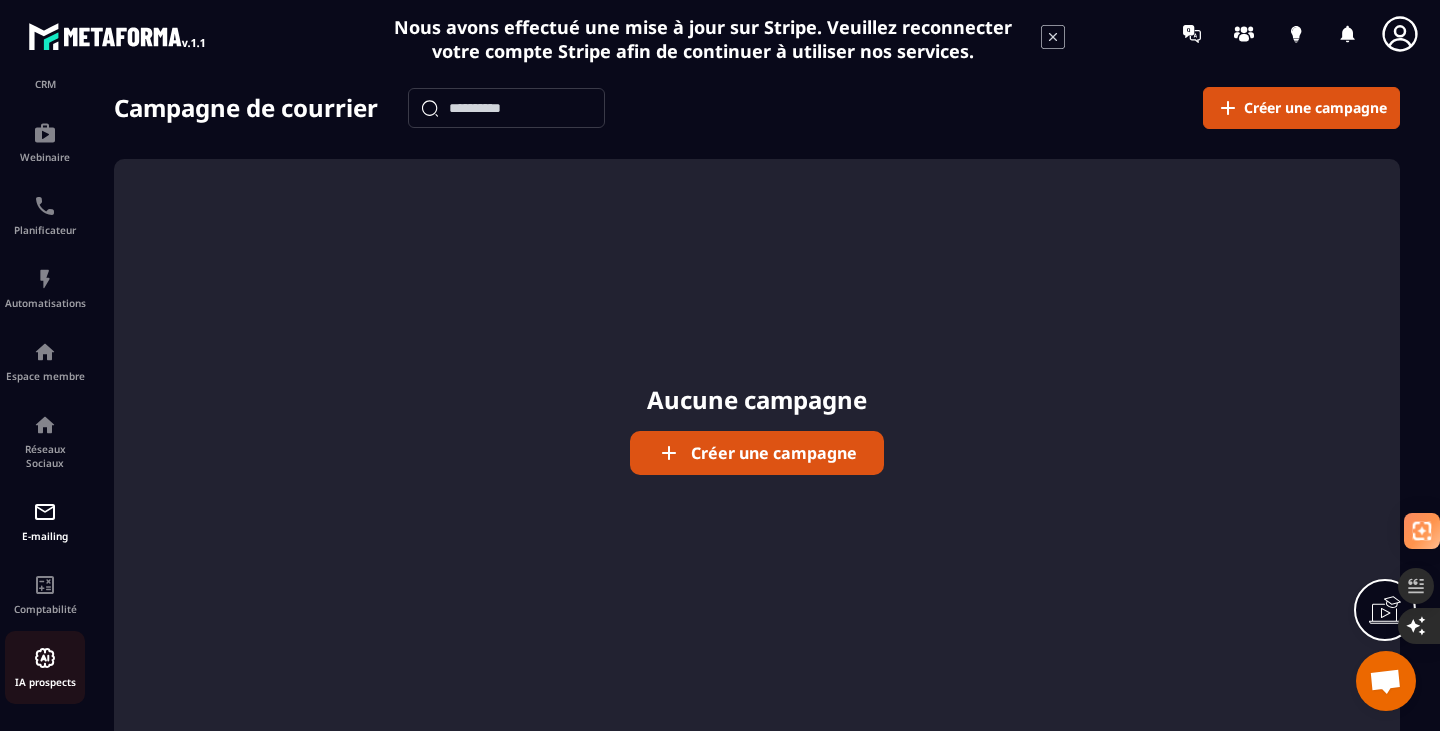 click at bounding box center (45, 658) 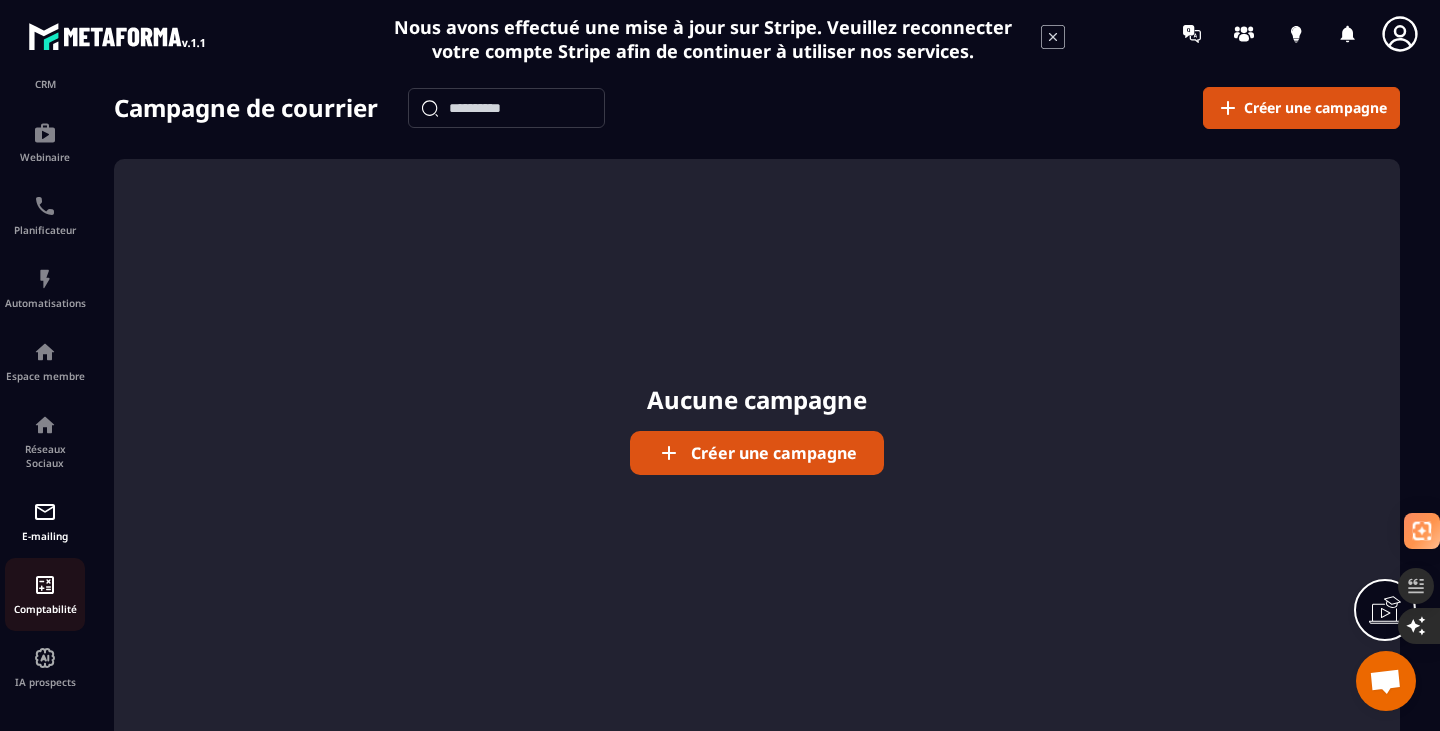 click on "Comptabilité" 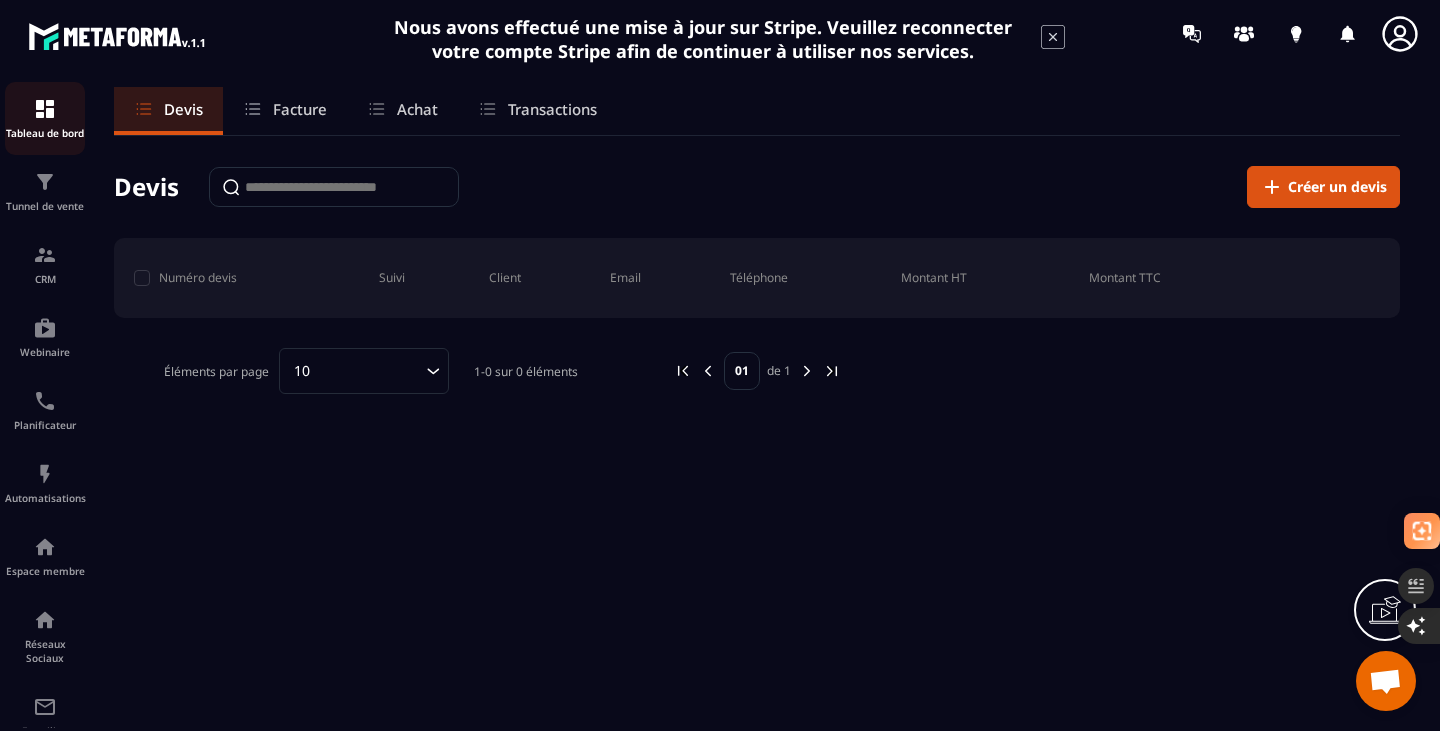 click at bounding box center (45, 109) 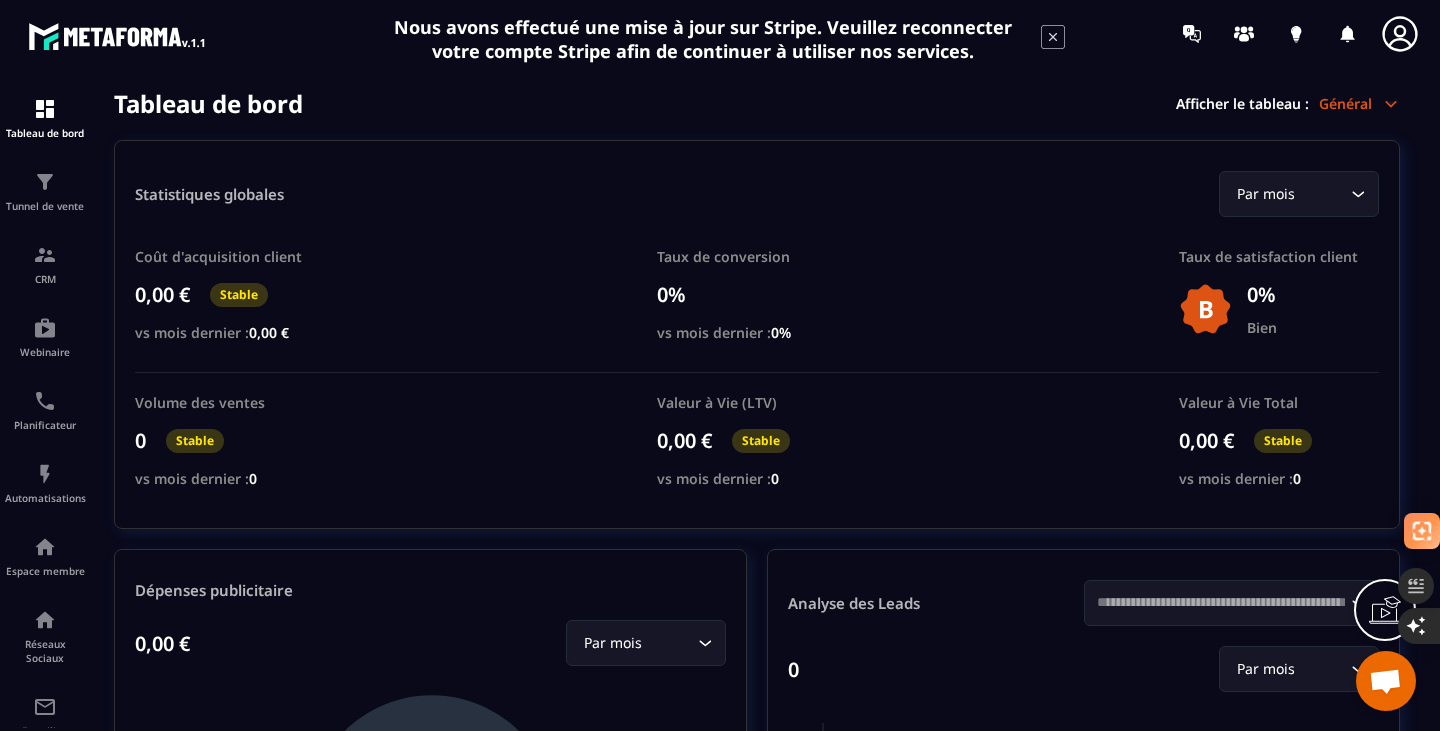 click 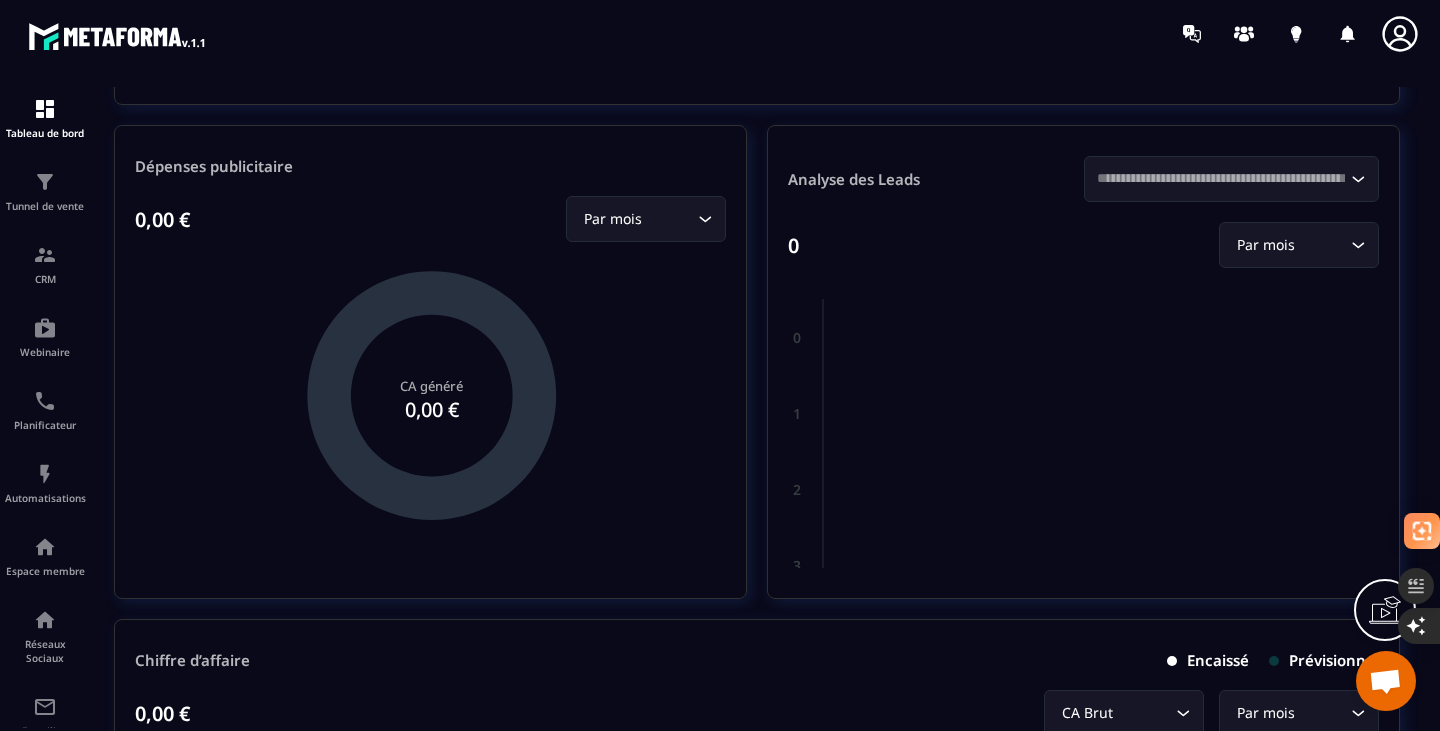scroll, scrollTop: 429, scrollLeft: 0, axis: vertical 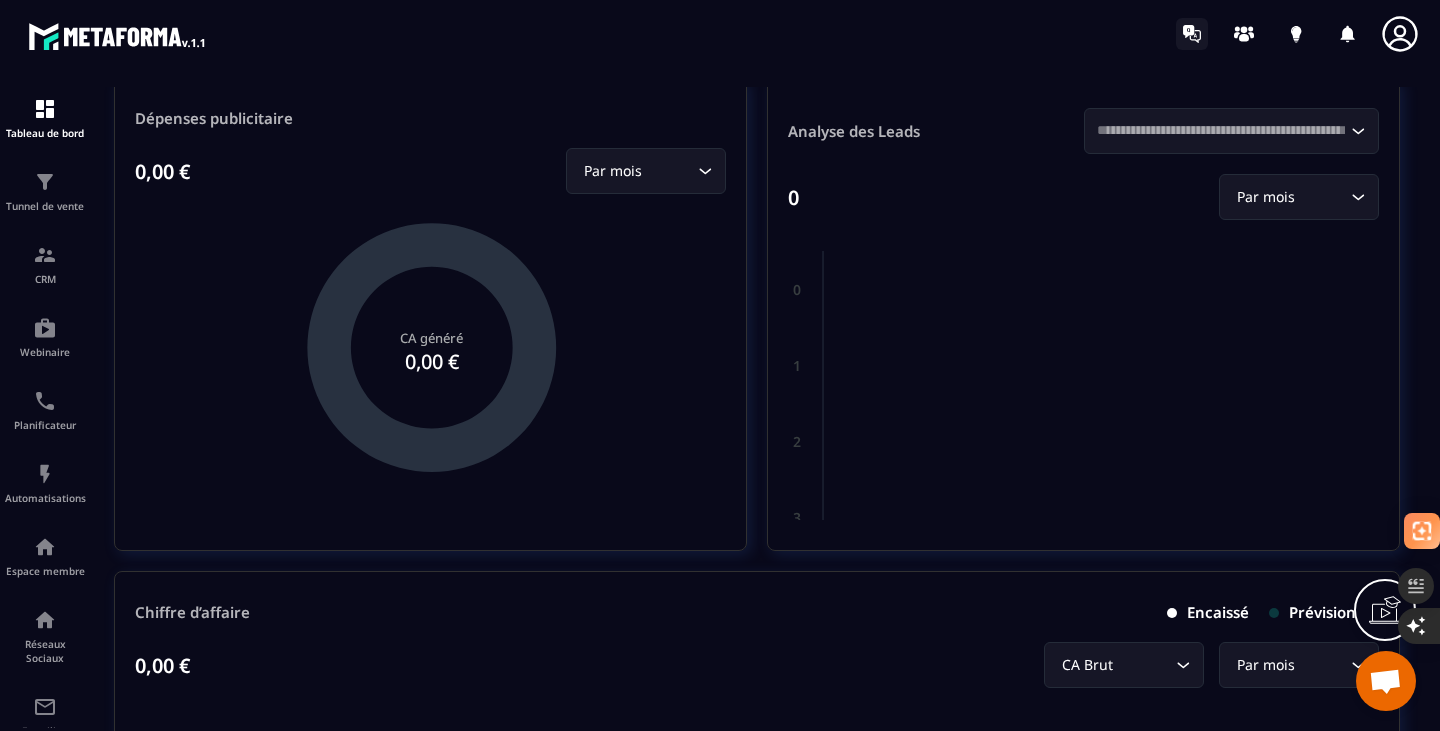 click 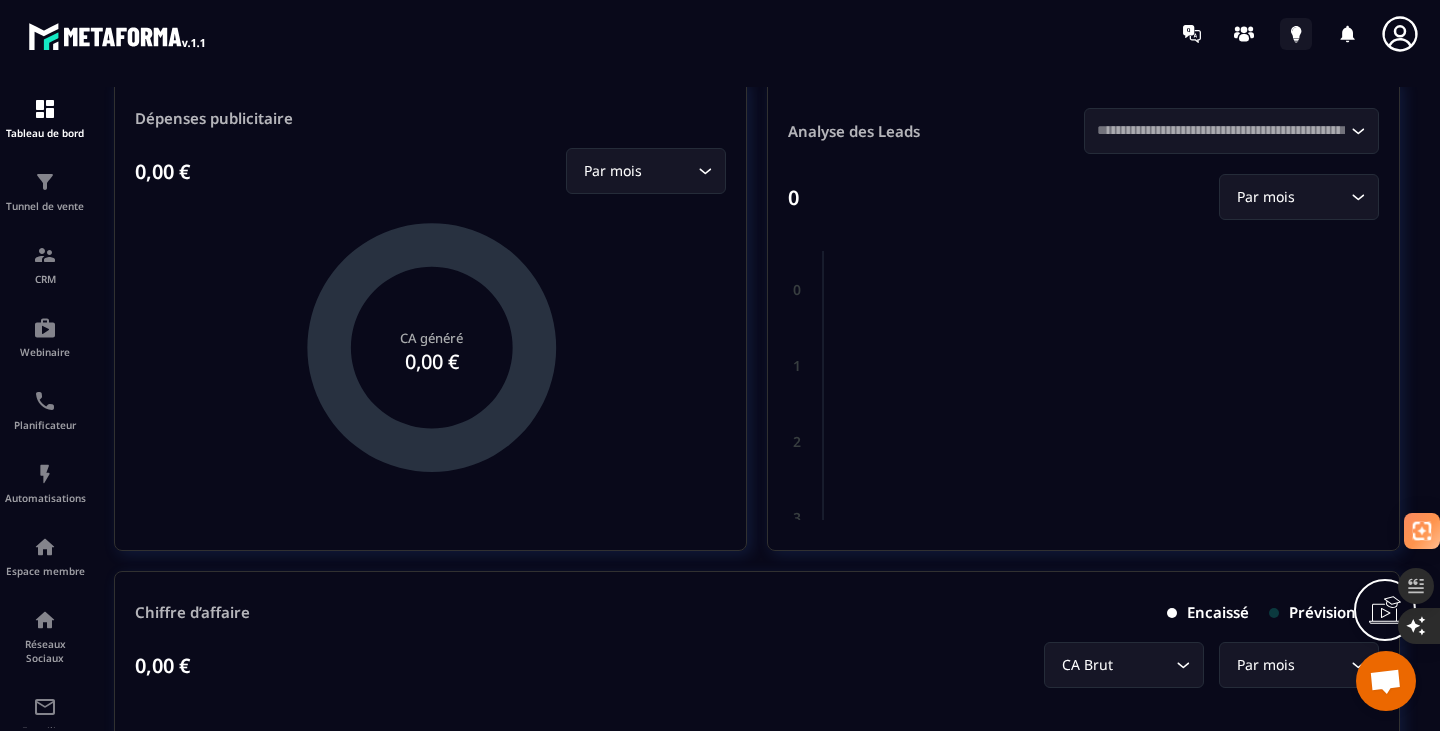 click 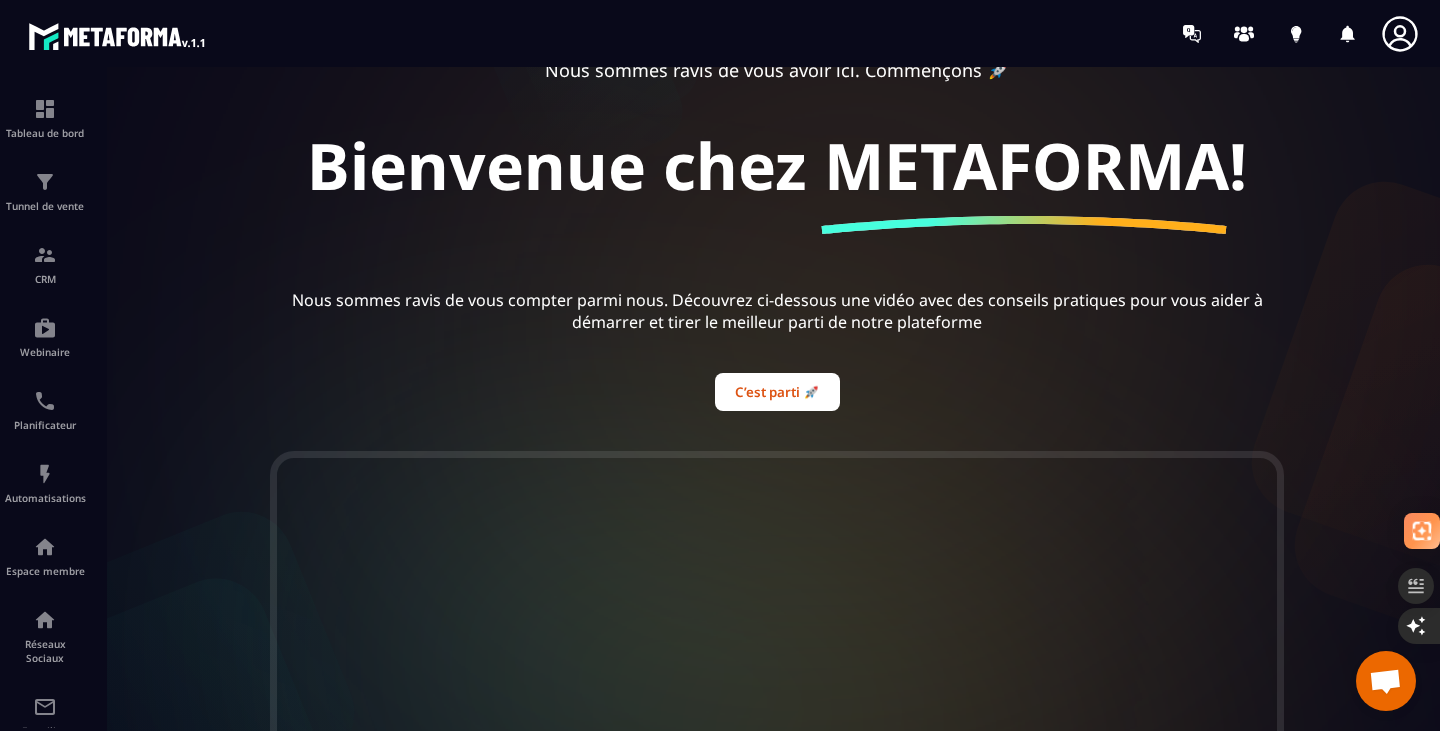 scroll, scrollTop: 579, scrollLeft: 0, axis: vertical 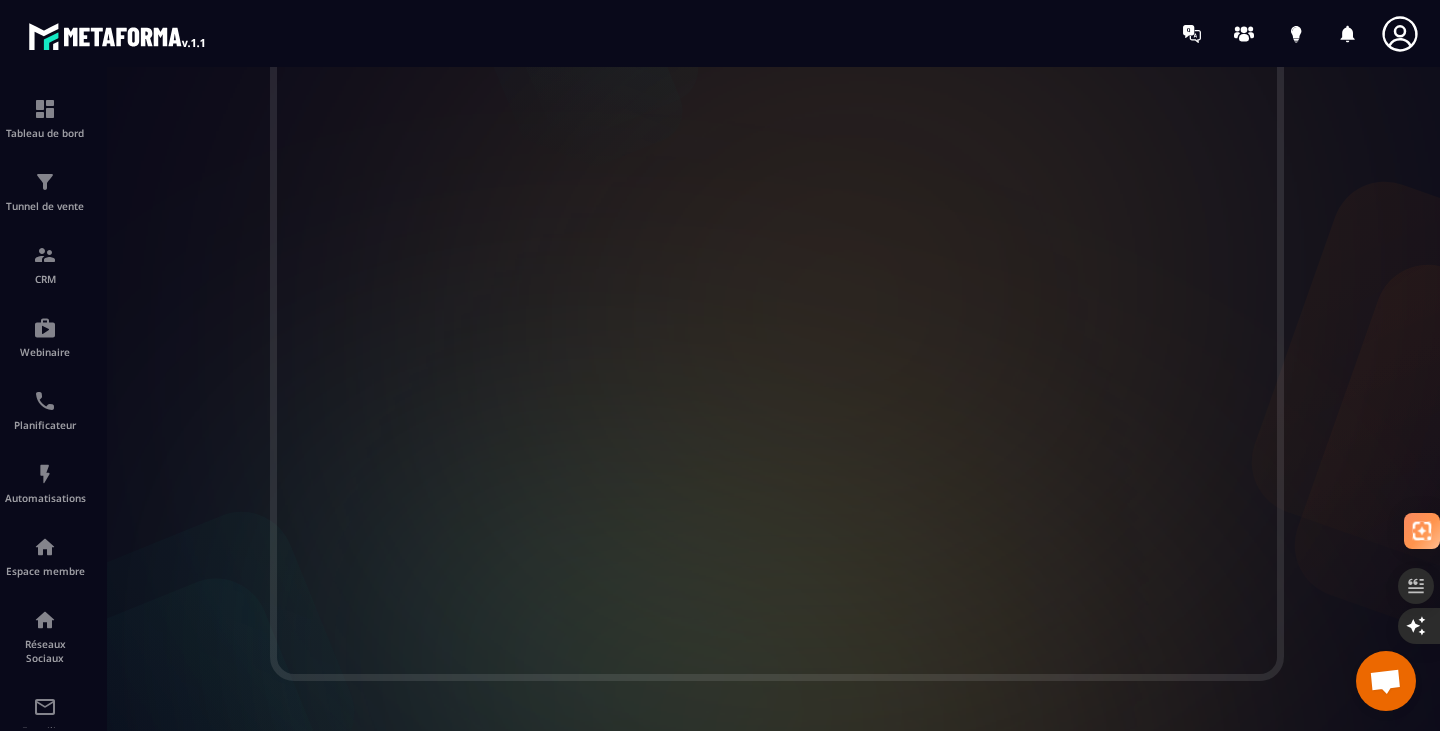 click at bounding box center [118, 36] 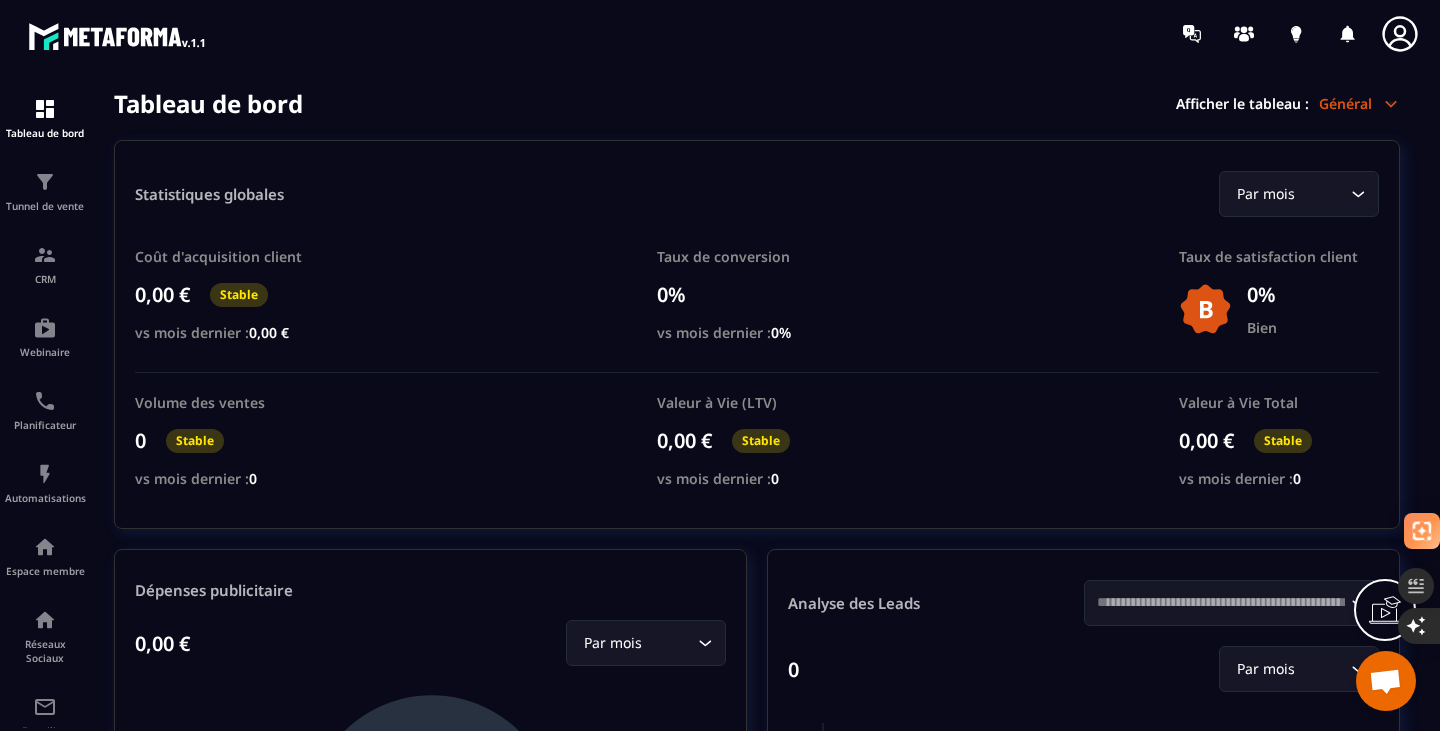click 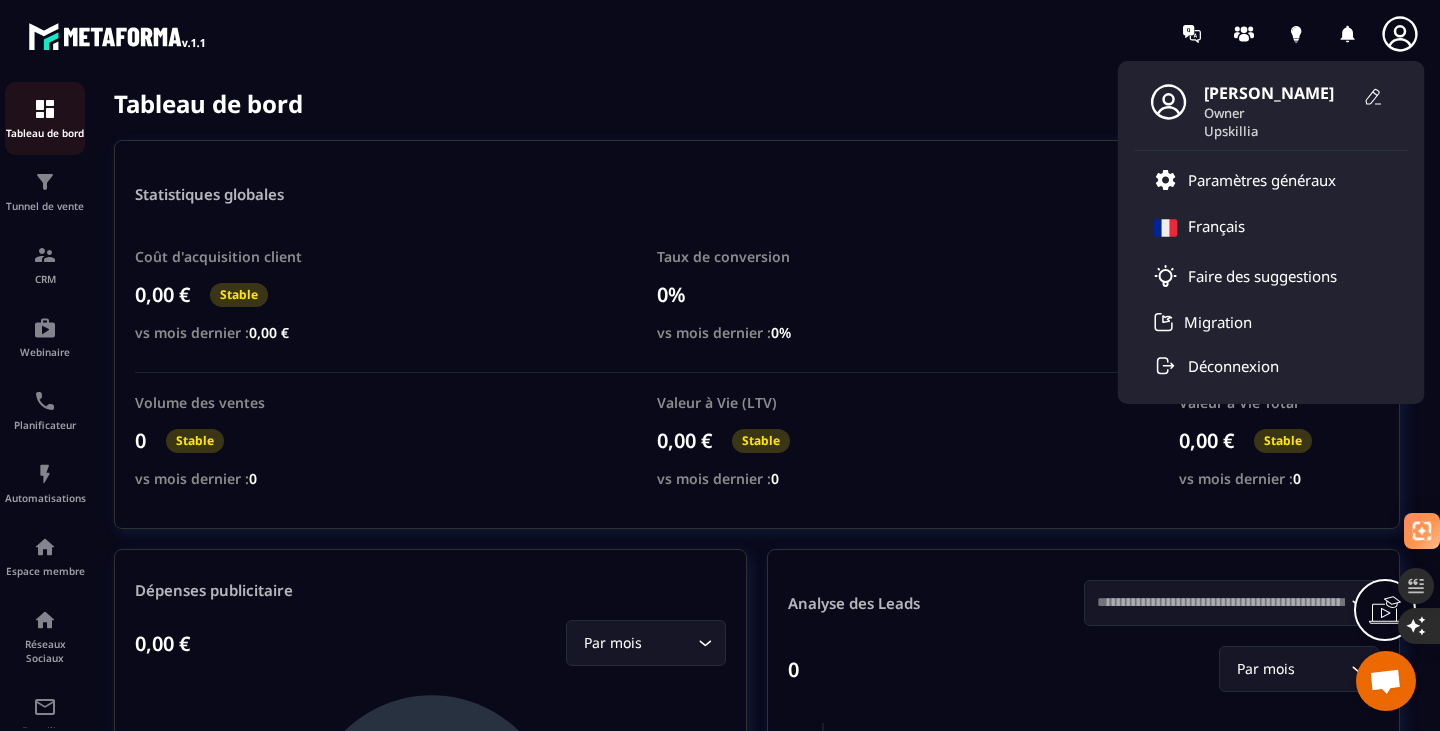 click at bounding box center (45, 109) 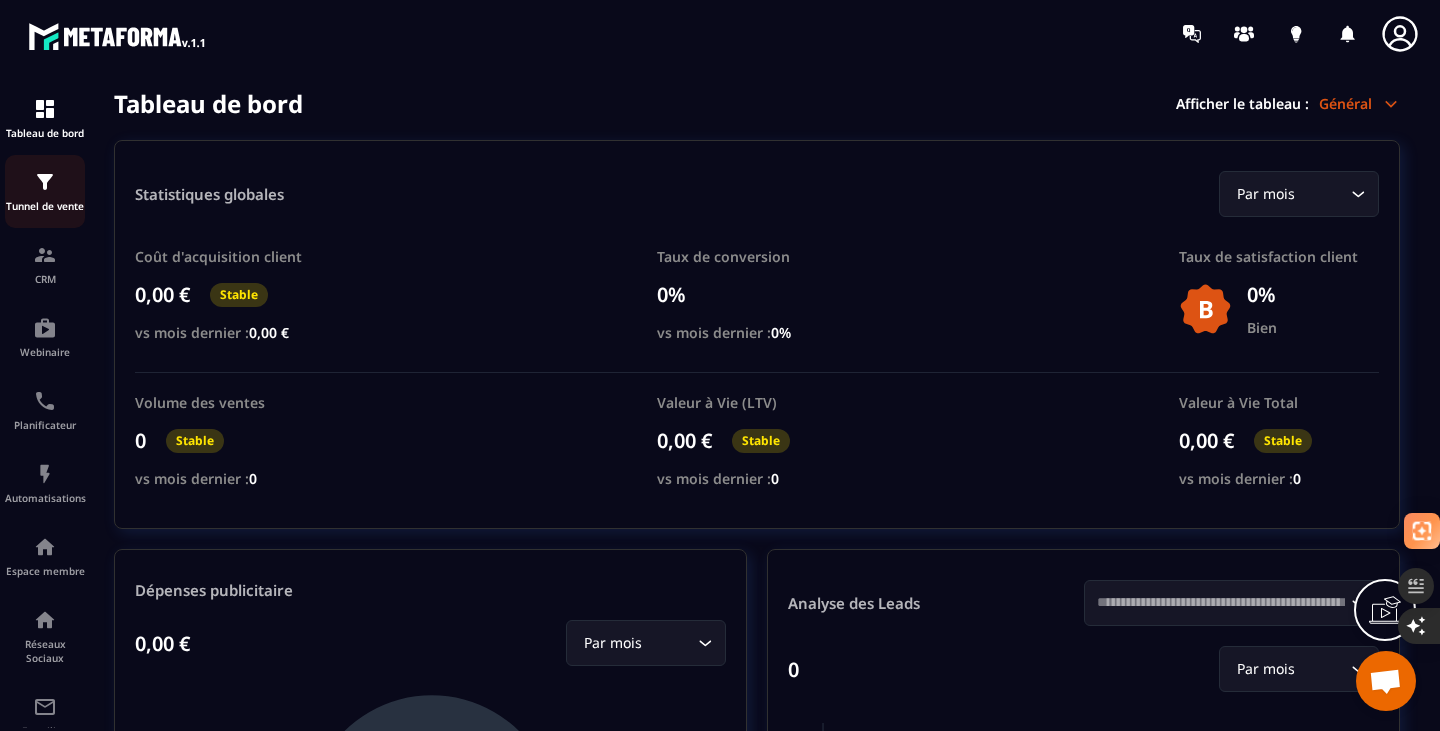 click at bounding box center (45, 182) 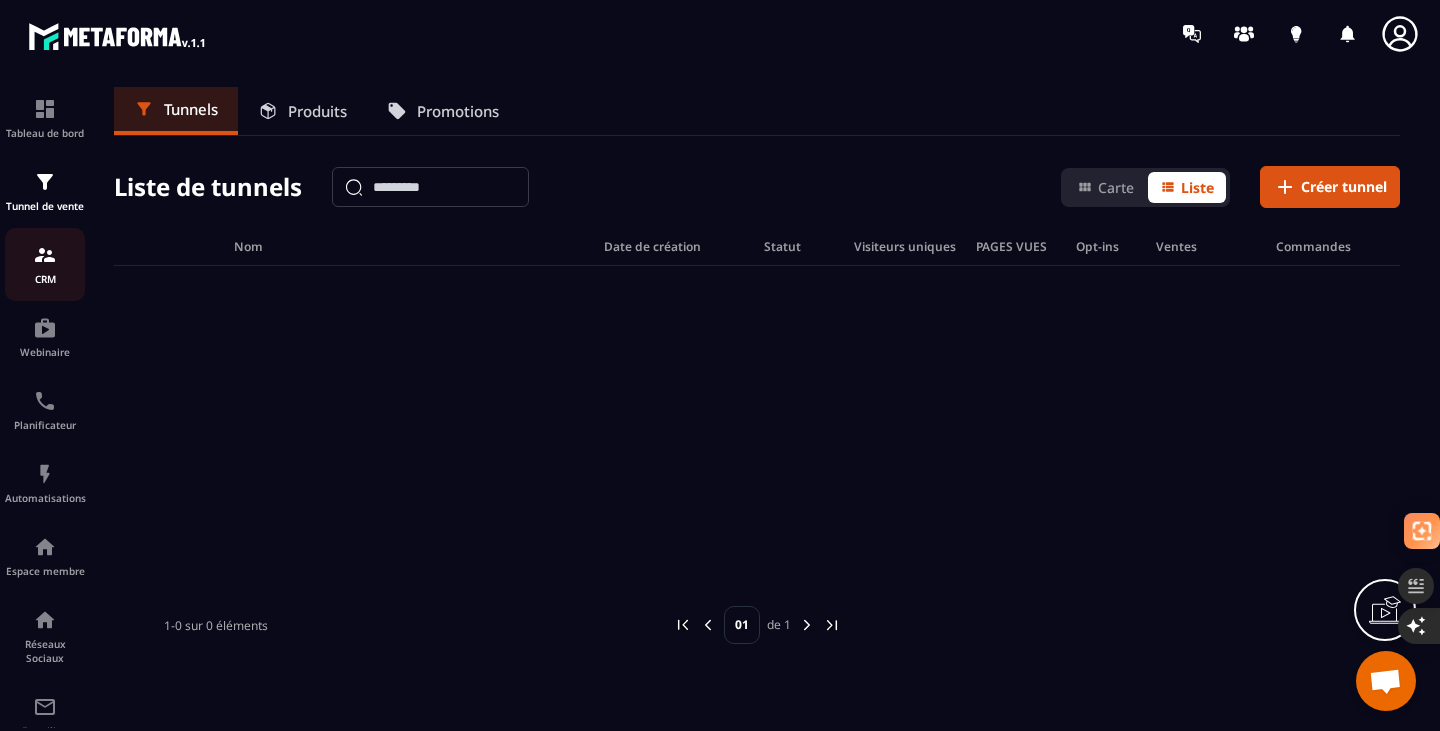 click at bounding box center (45, 255) 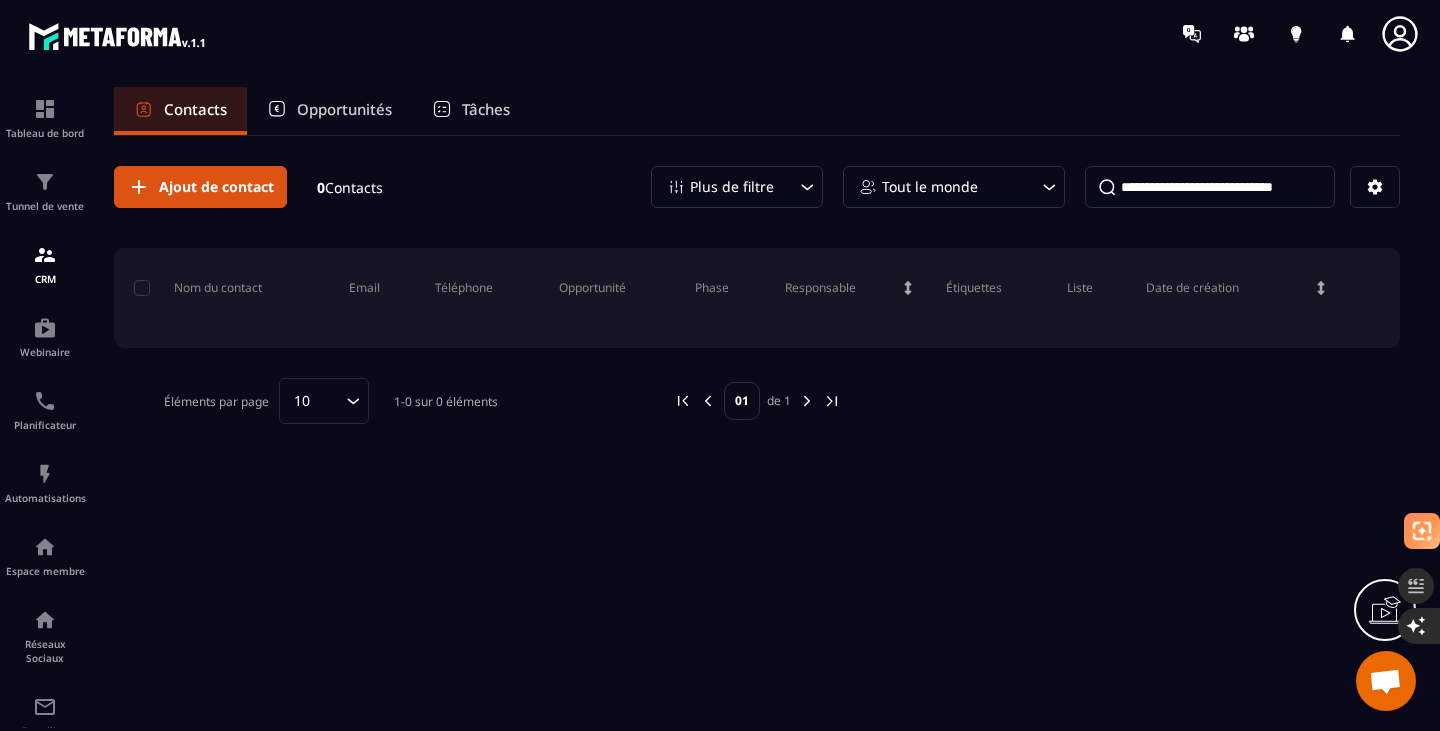 click on "Opportunités" at bounding box center [344, 109] 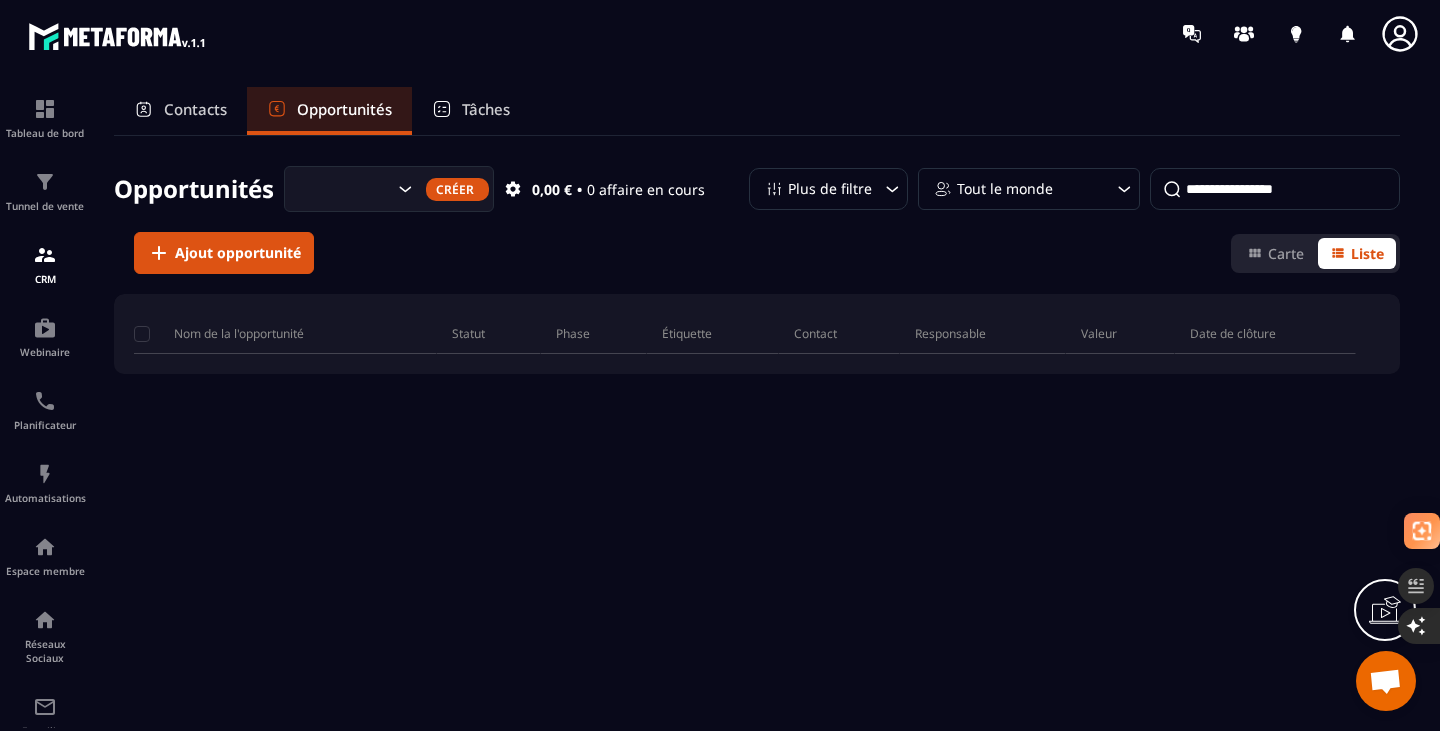 click on "Tâches" at bounding box center [486, 109] 